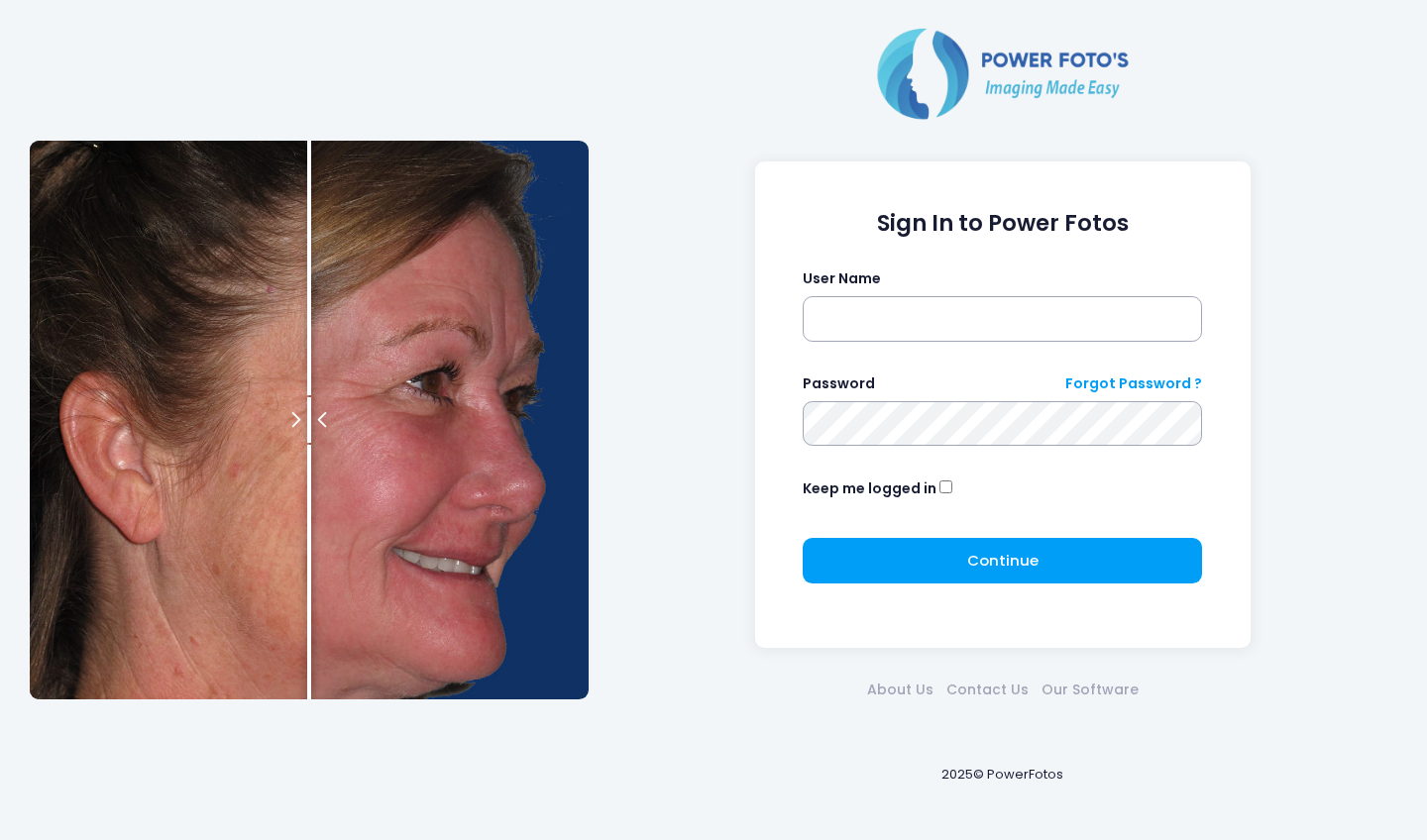 scroll, scrollTop: 0, scrollLeft: 0, axis: both 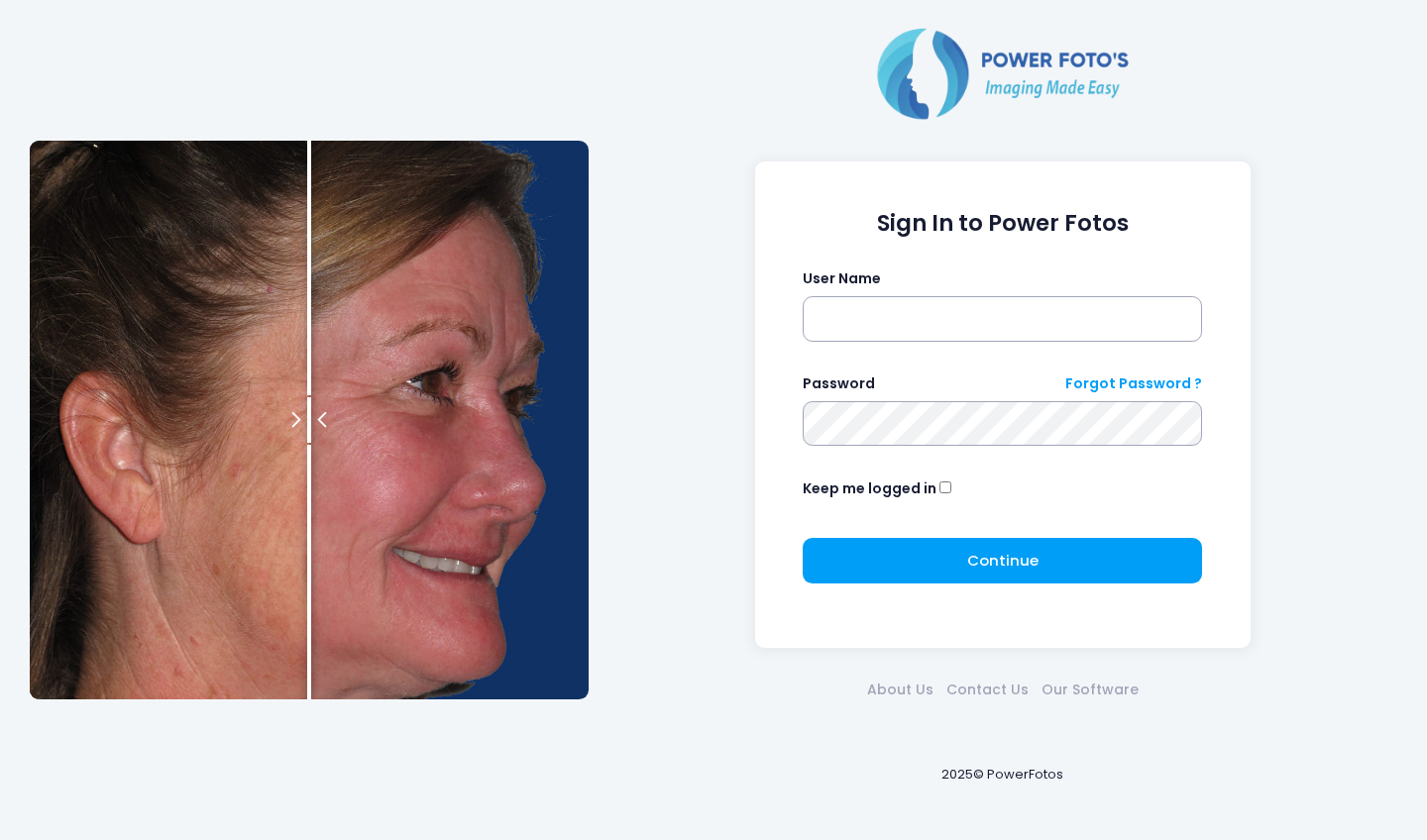 click on "Sign In to Power Fotos
User Name
Password
Forgot Password ?
Keep me logged in
Continue
Please wait..." at bounding box center (1002, 405) 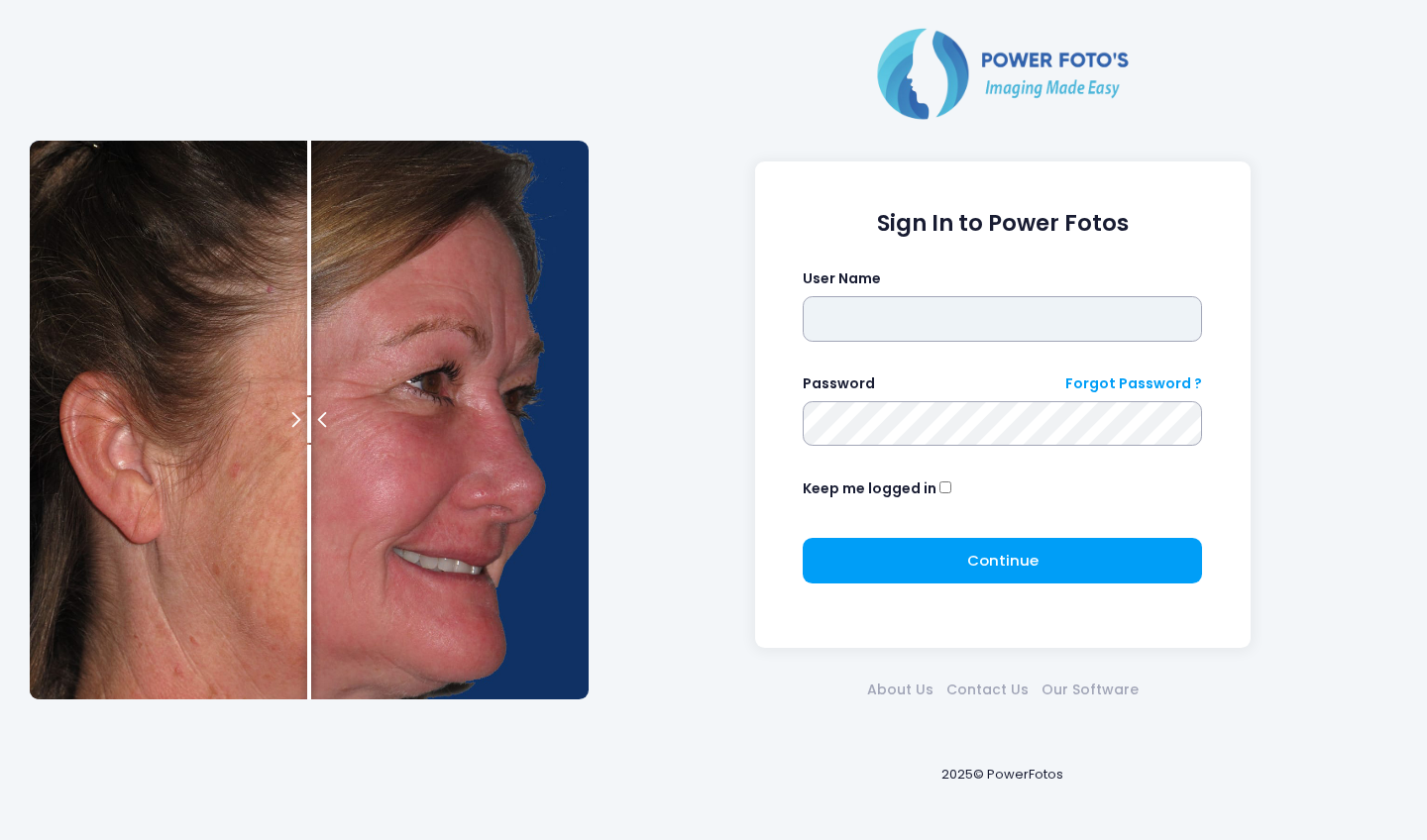 click at bounding box center (1002, 319) 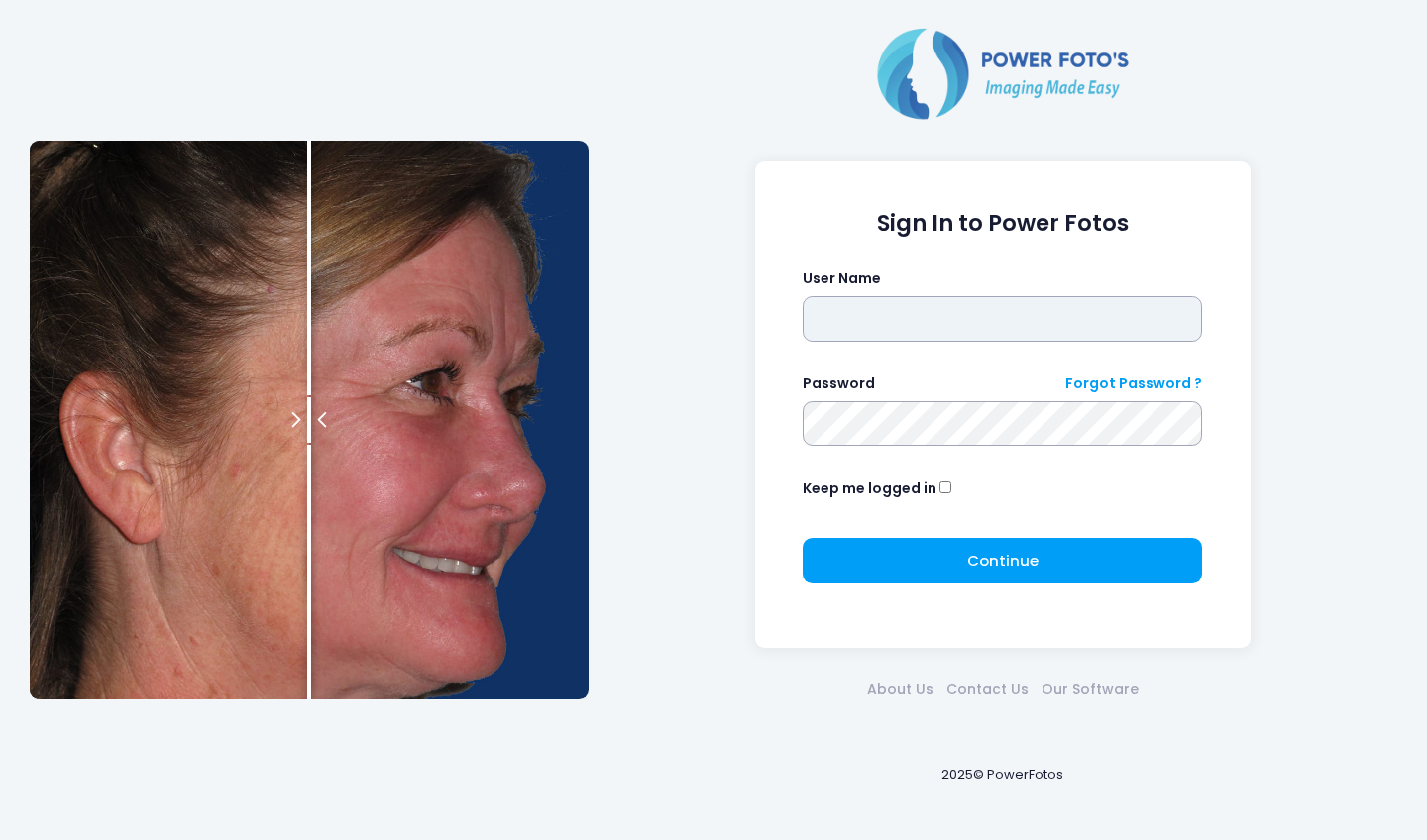 type on "*******" 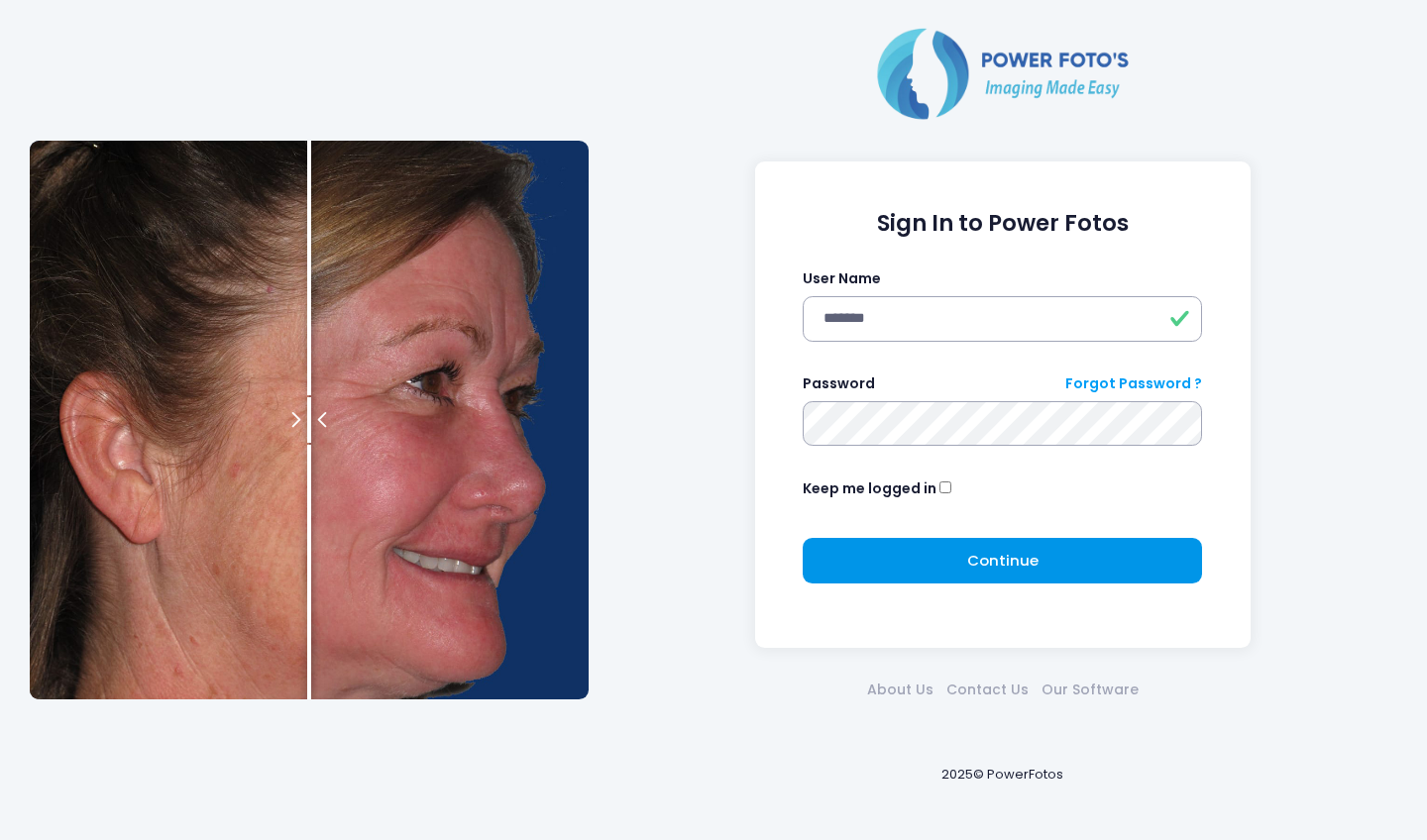 click on "Continue
Please wait..." at bounding box center (1002, 561) 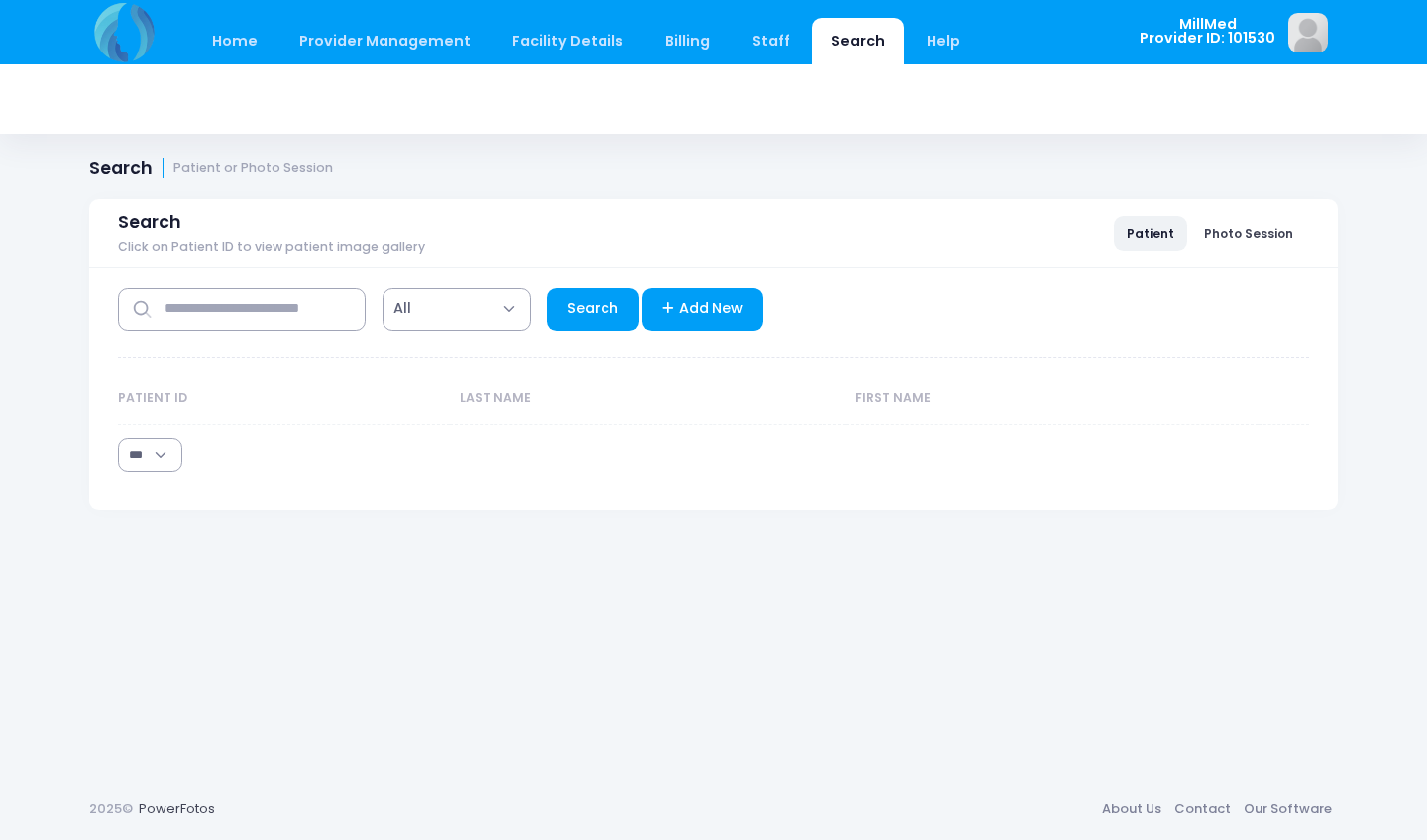 select on "***" 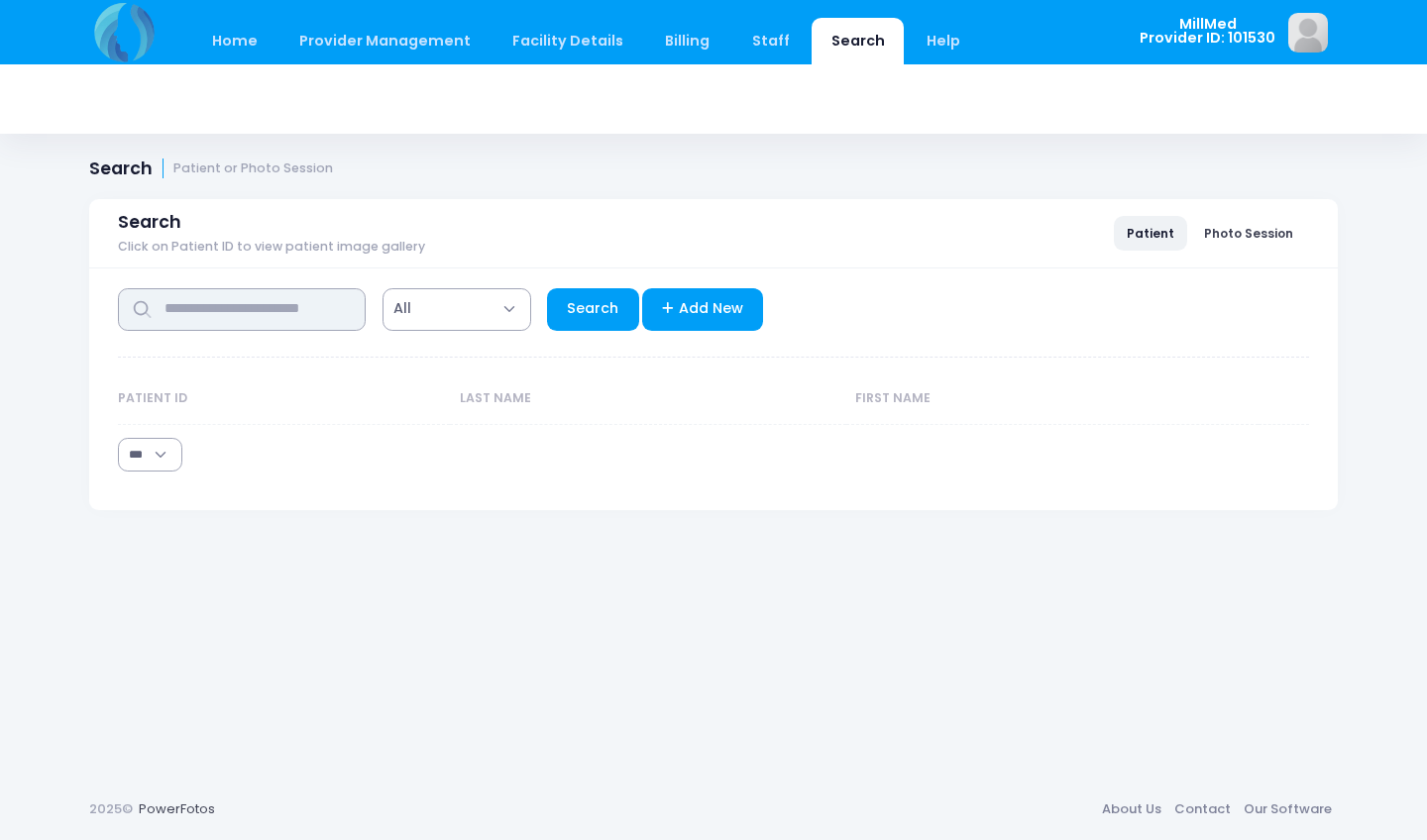 click at bounding box center (242, 309) 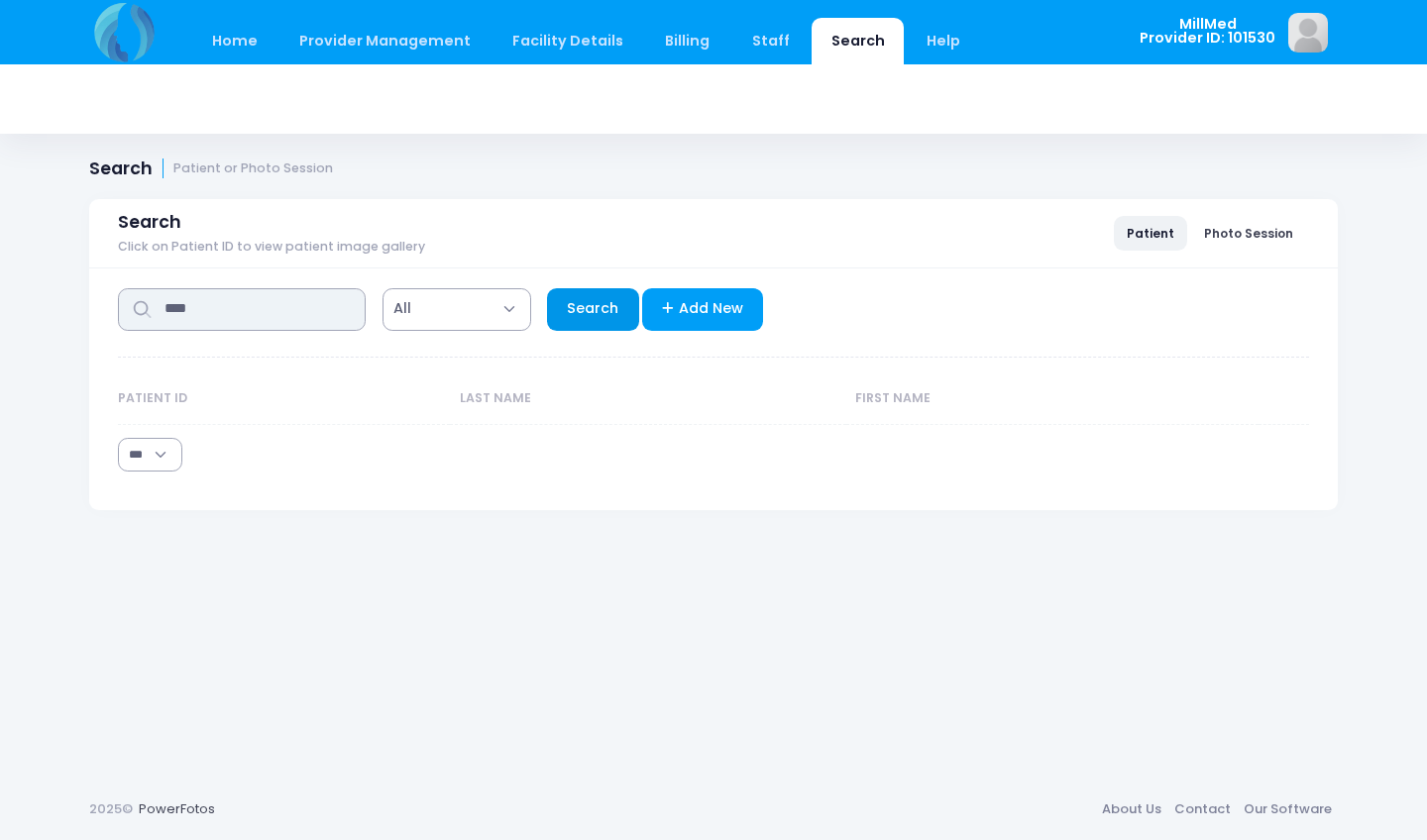 type on "****" 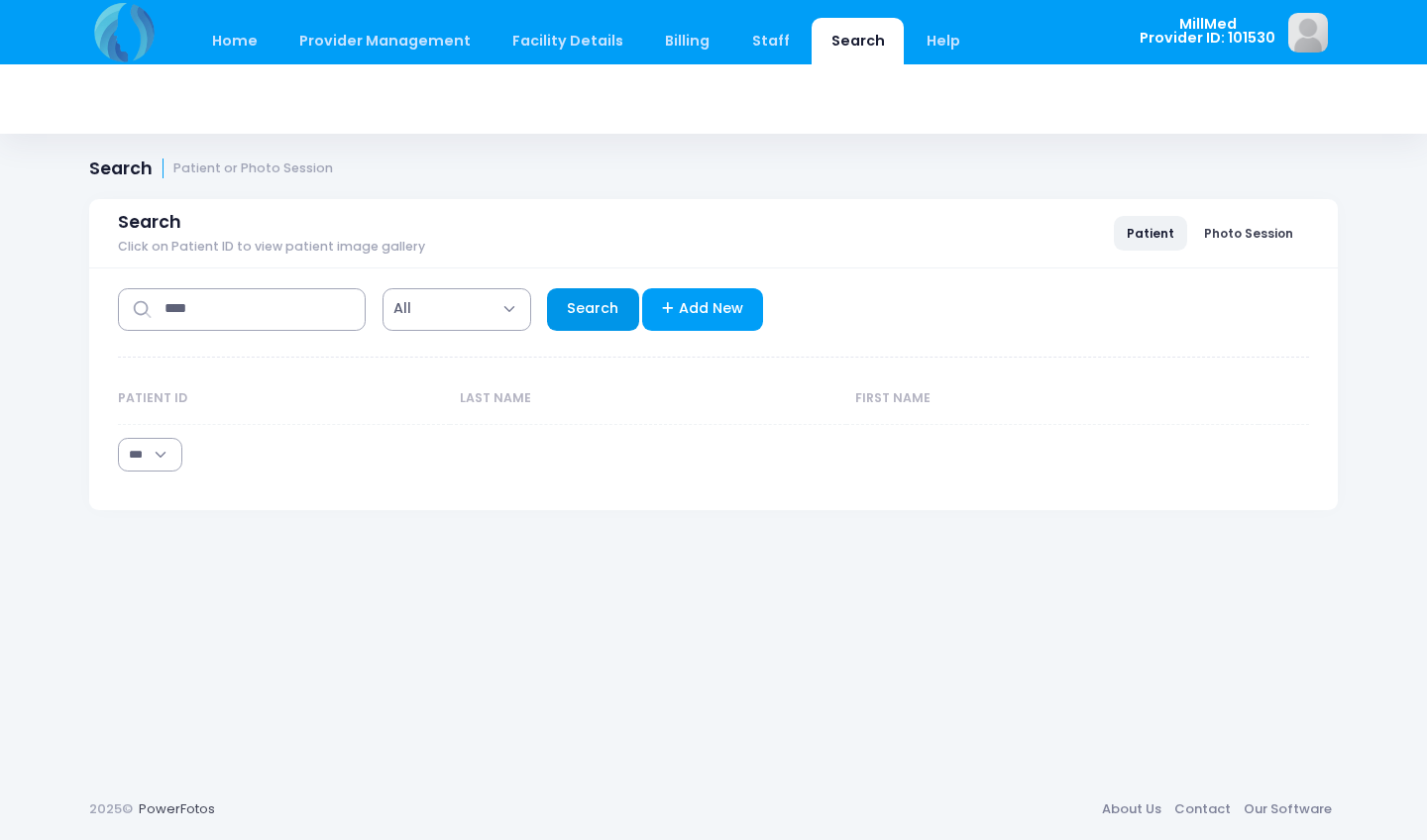 click on "Search" at bounding box center [593, 309] 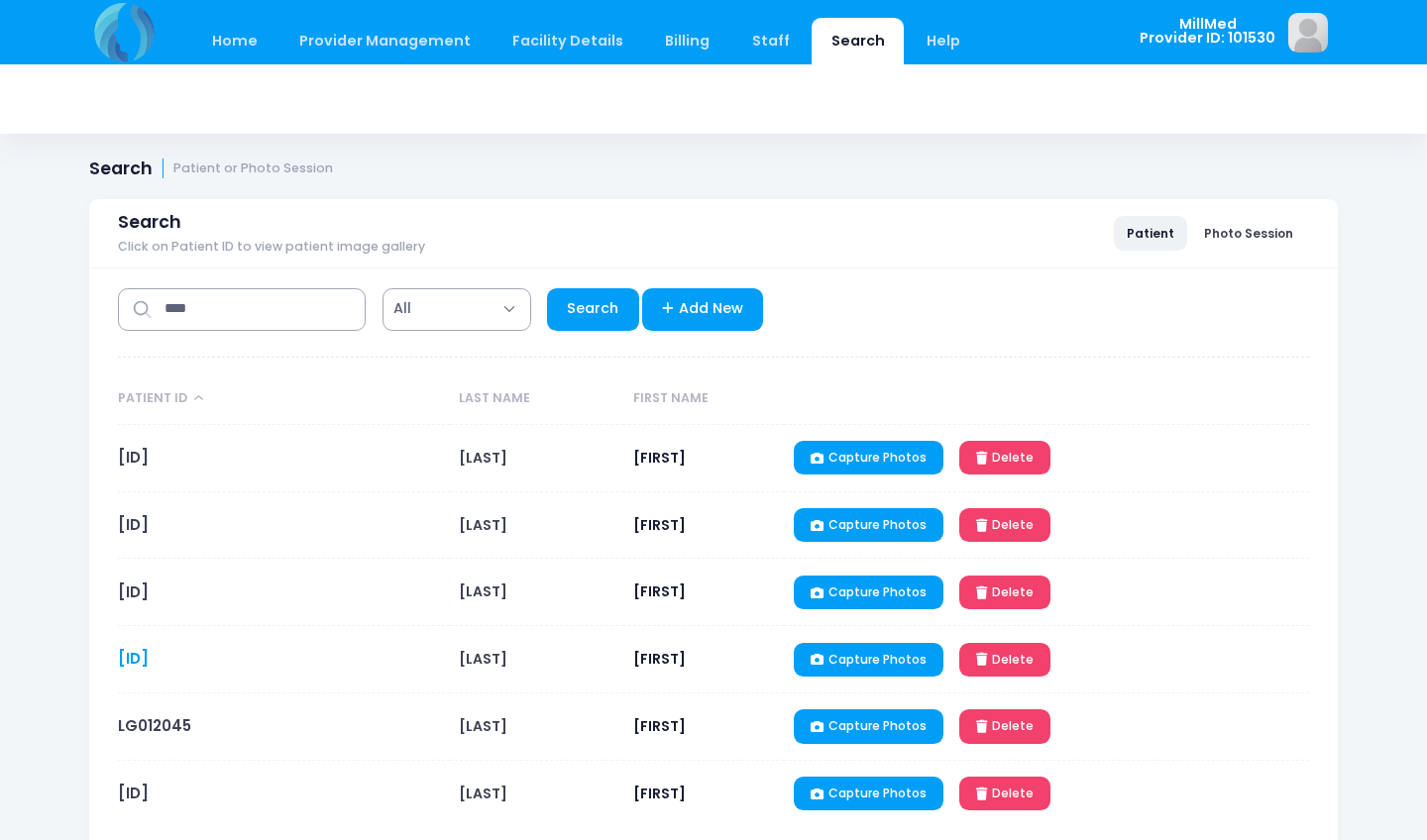 click on "[PASSPORT]" at bounding box center (133, 658) 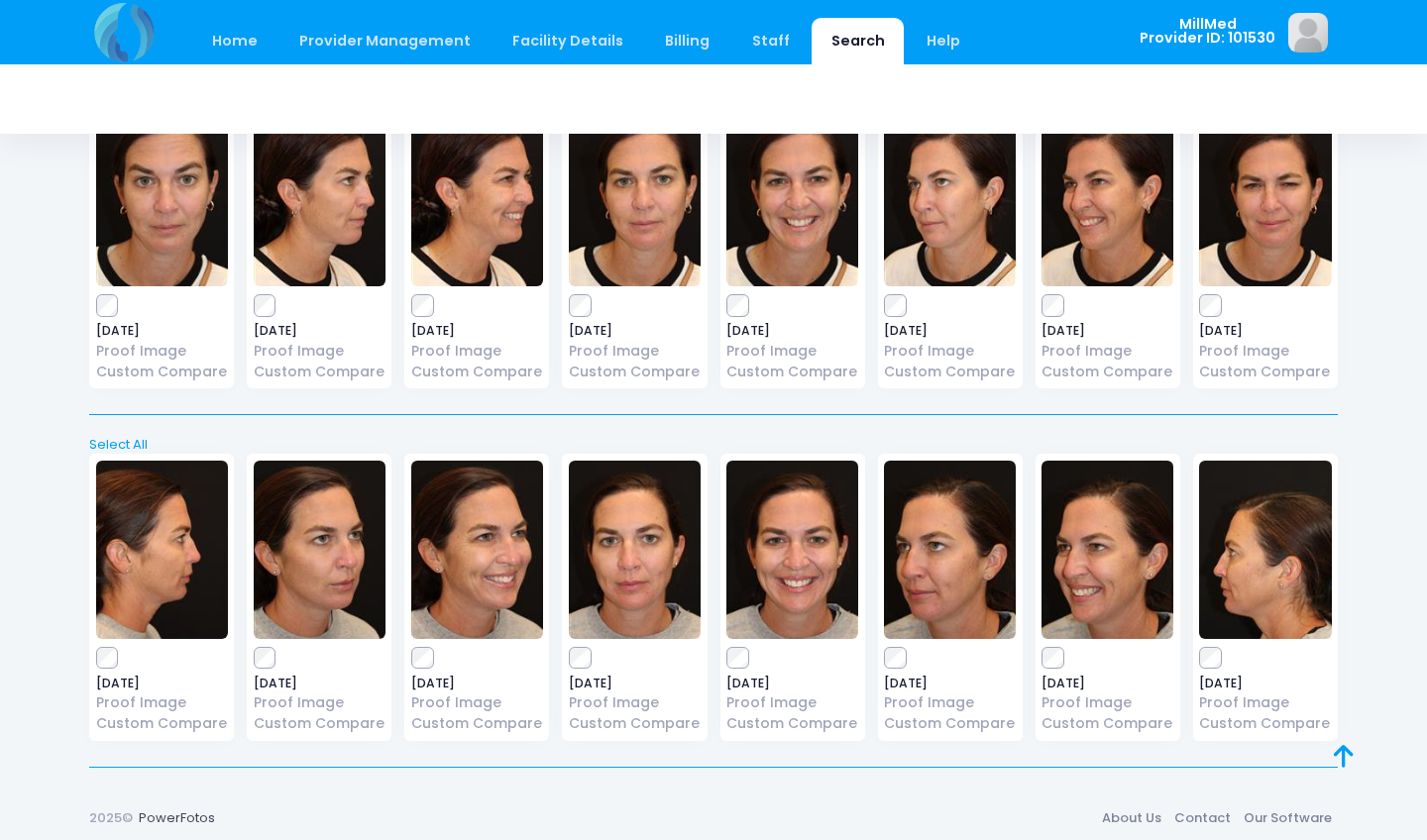 scroll, scrollTop: 514, scrollLeft: 0, axis: vertical 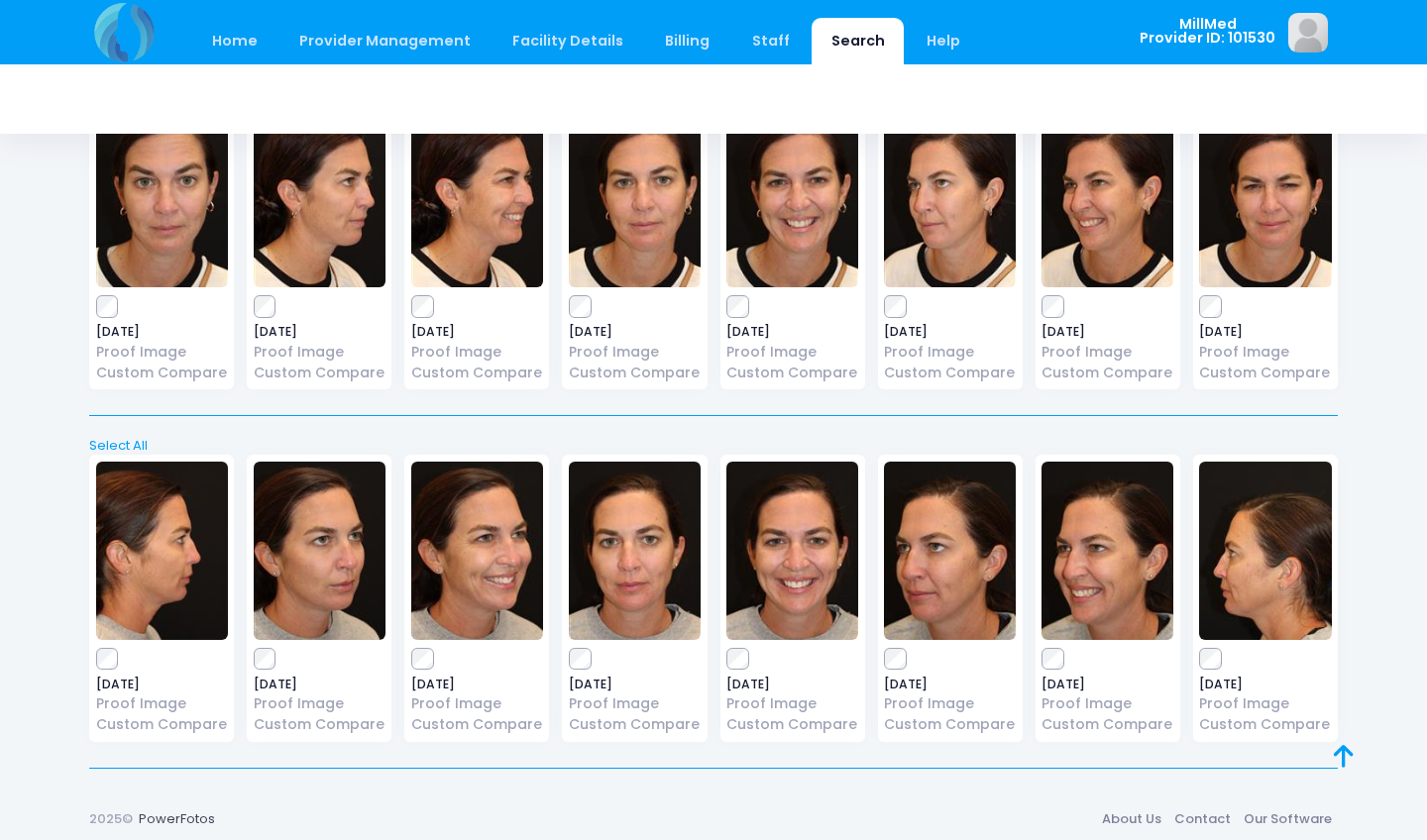 click at bounding box center (162, 198) 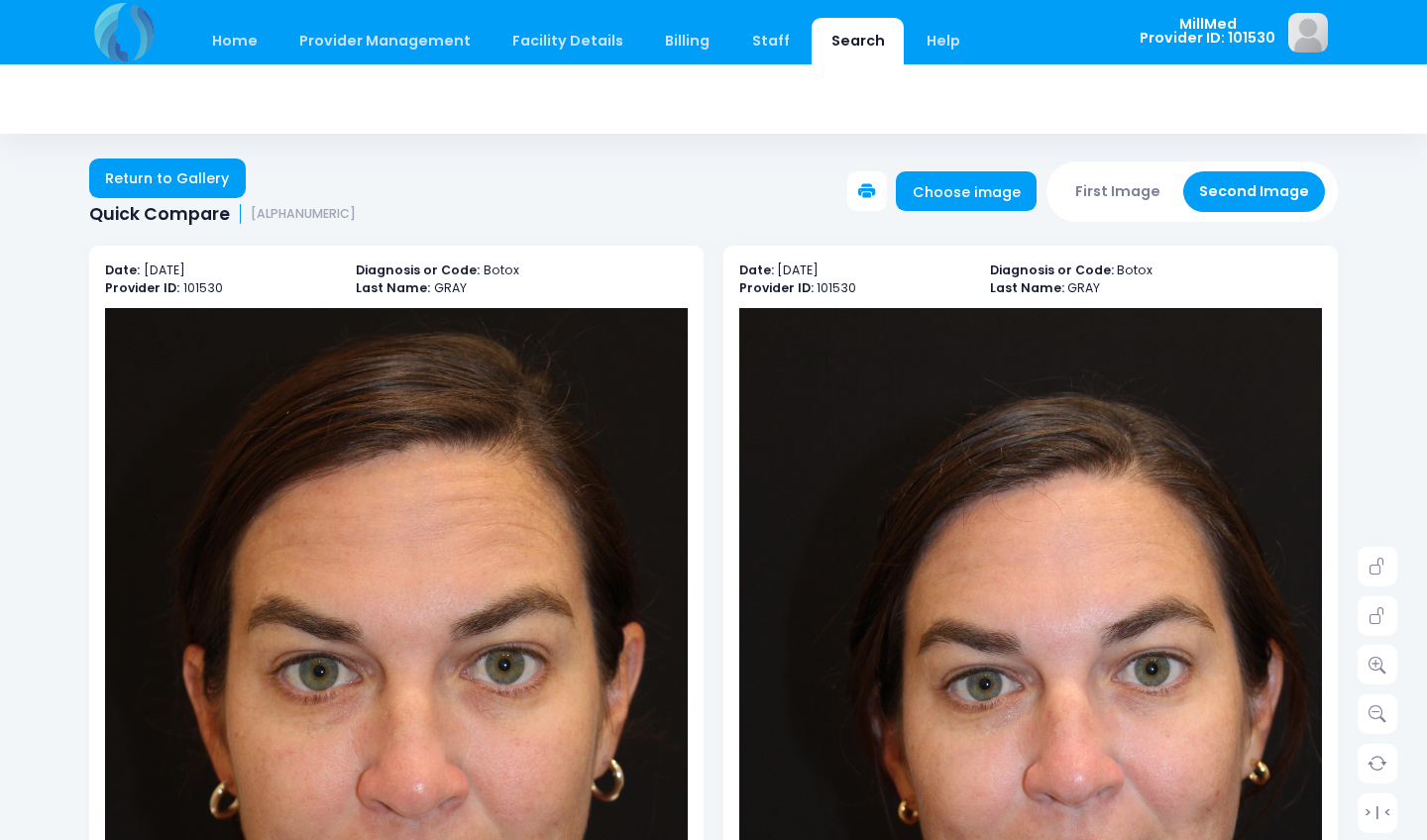 scroll, scrollTop: 0, scrollLeft: 0, axis: both 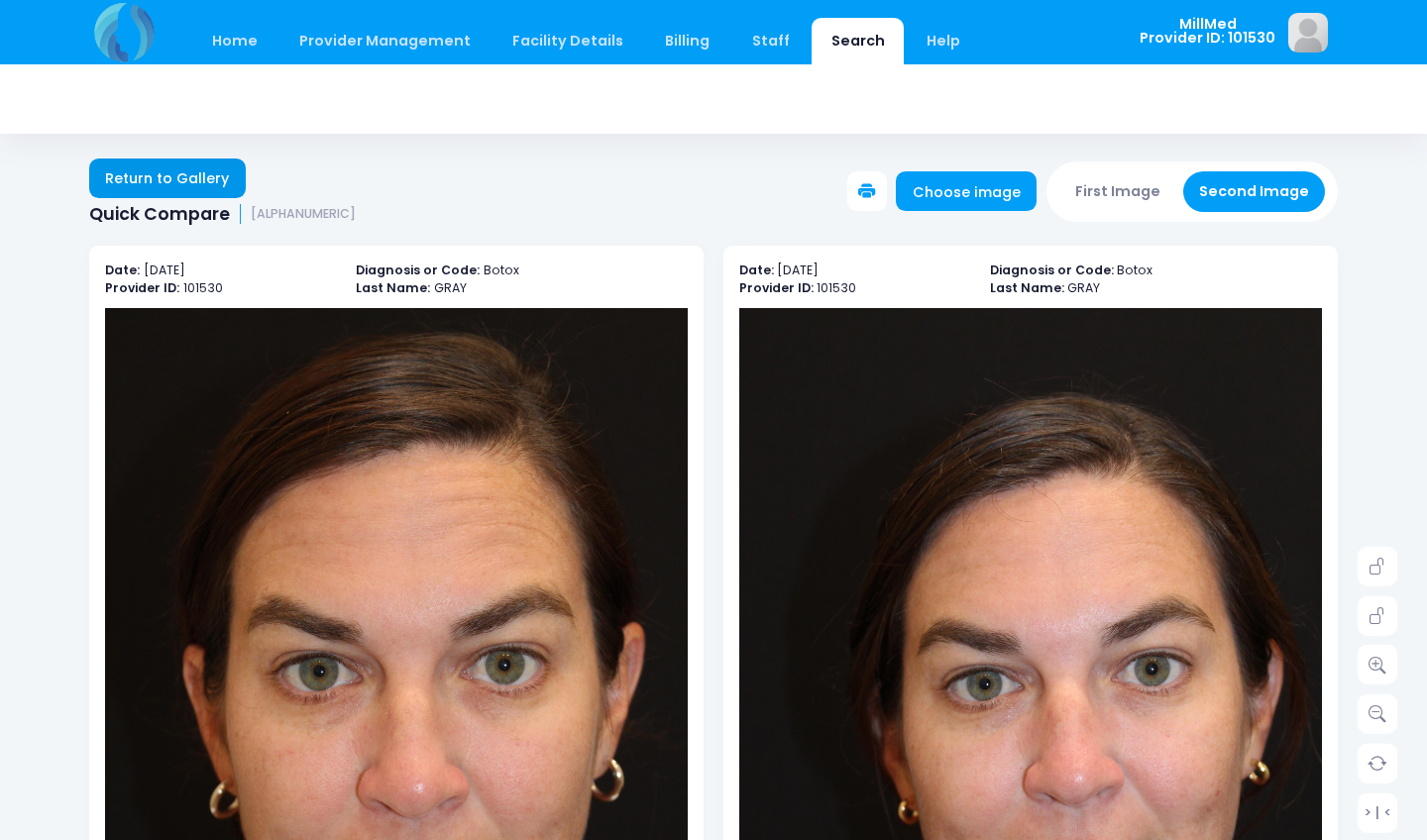 click on "Return to Gallery" at bounding box center (167, 178) 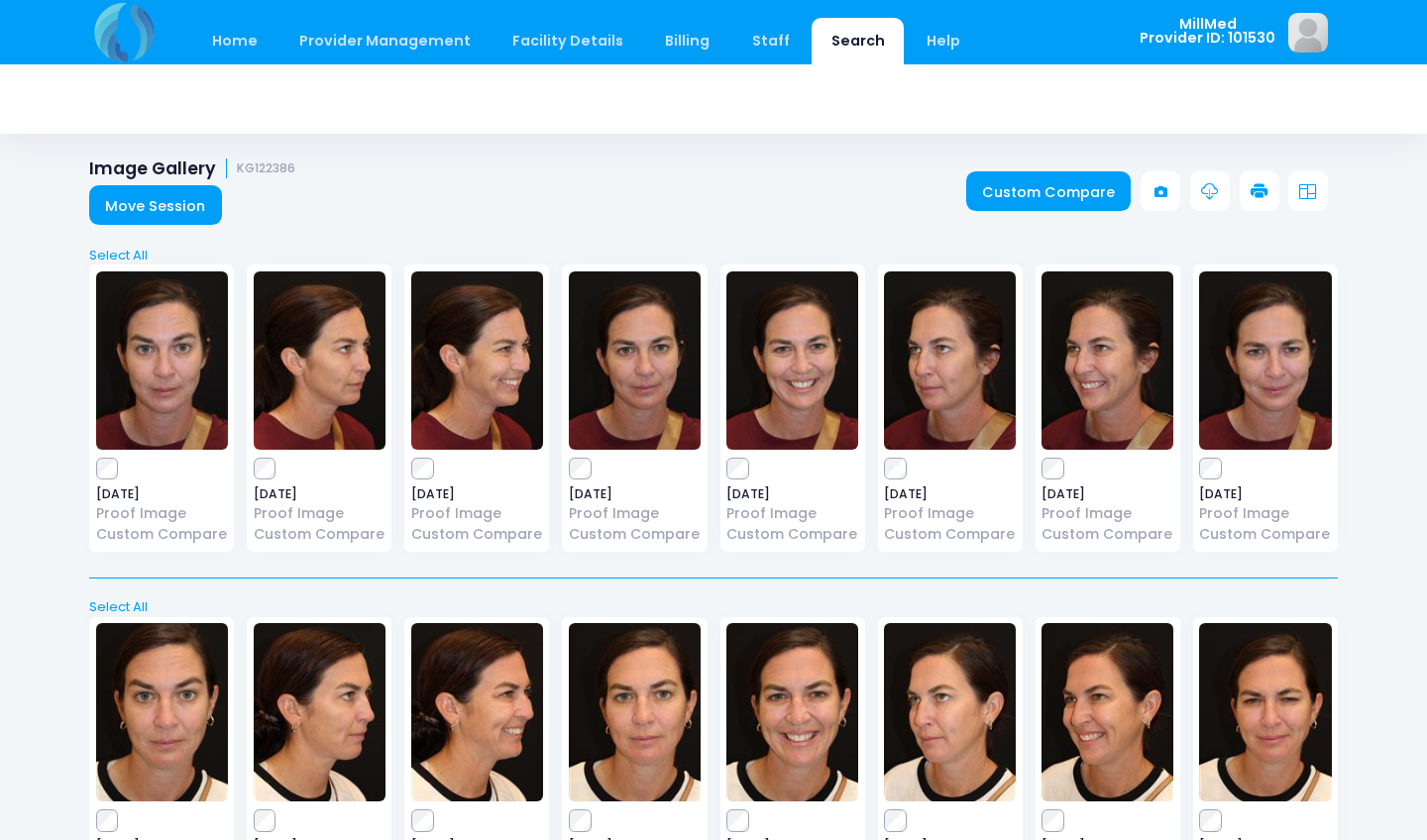 scroll, scrollTop: 0, scrollLeft: 0, axis: both 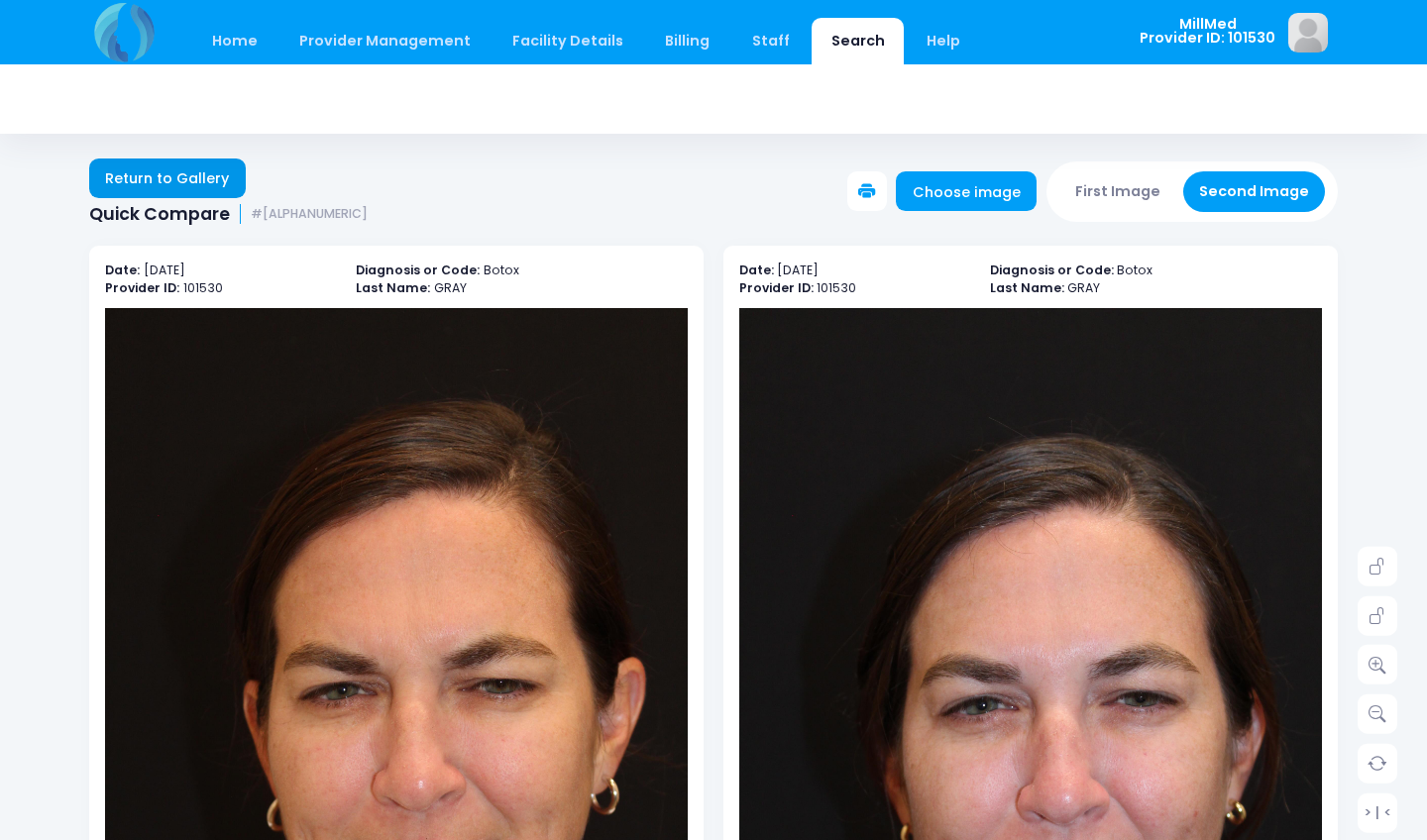 click on "Return to Gallery" at bounding box center (167, 178) 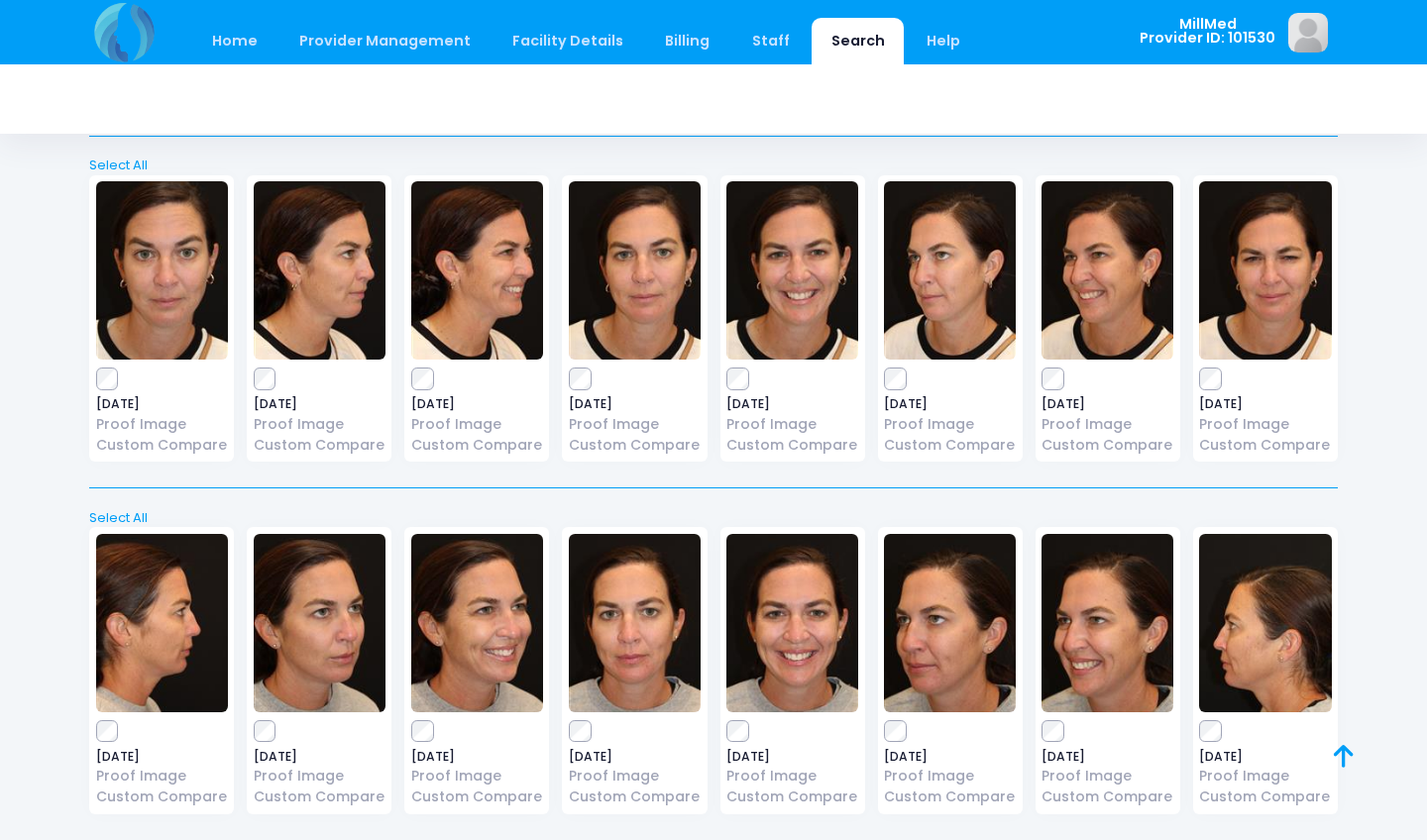 scroll, scrollTop: 487, scrollLeft: 0, axis: vertical 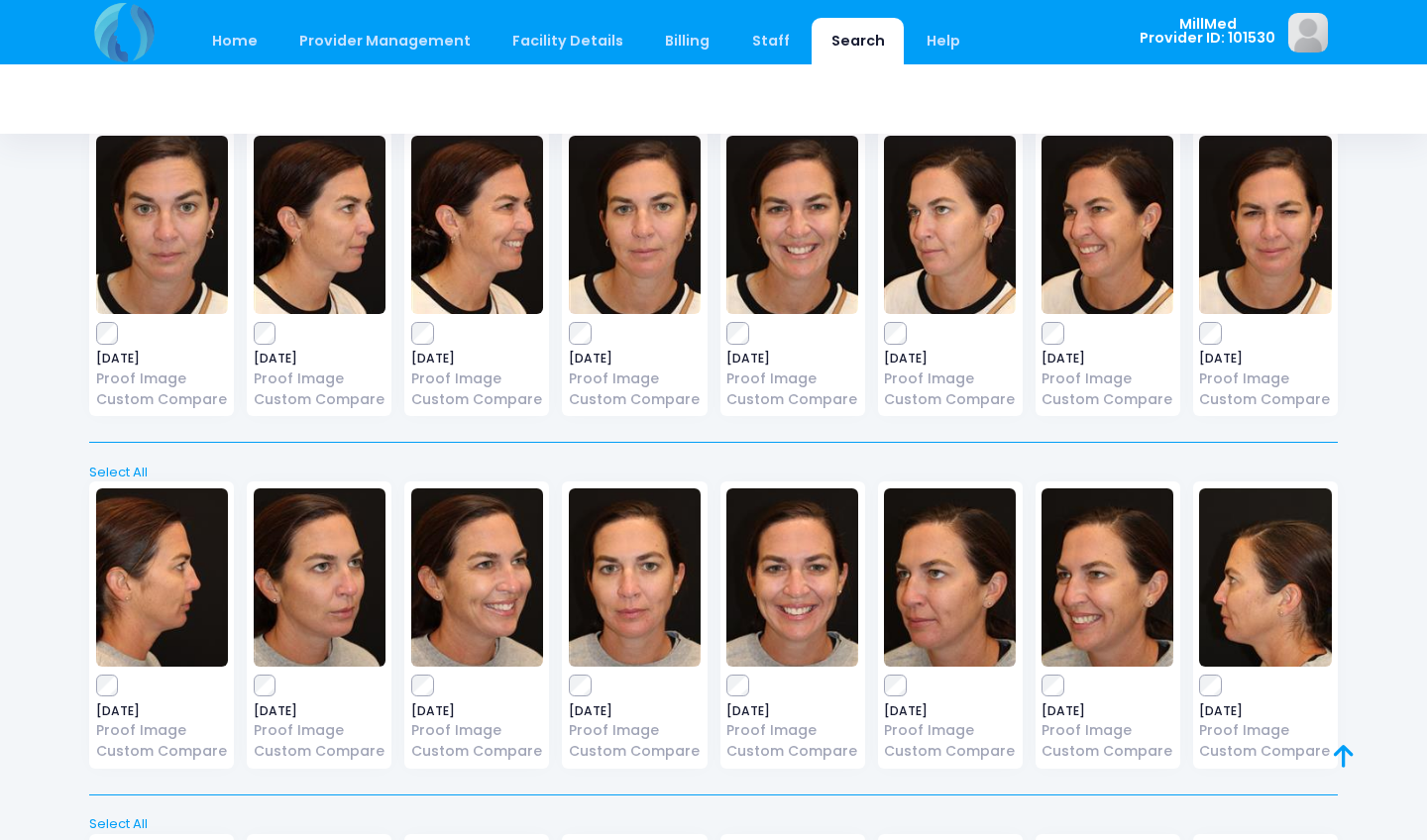click at bounding box center (477, 578) 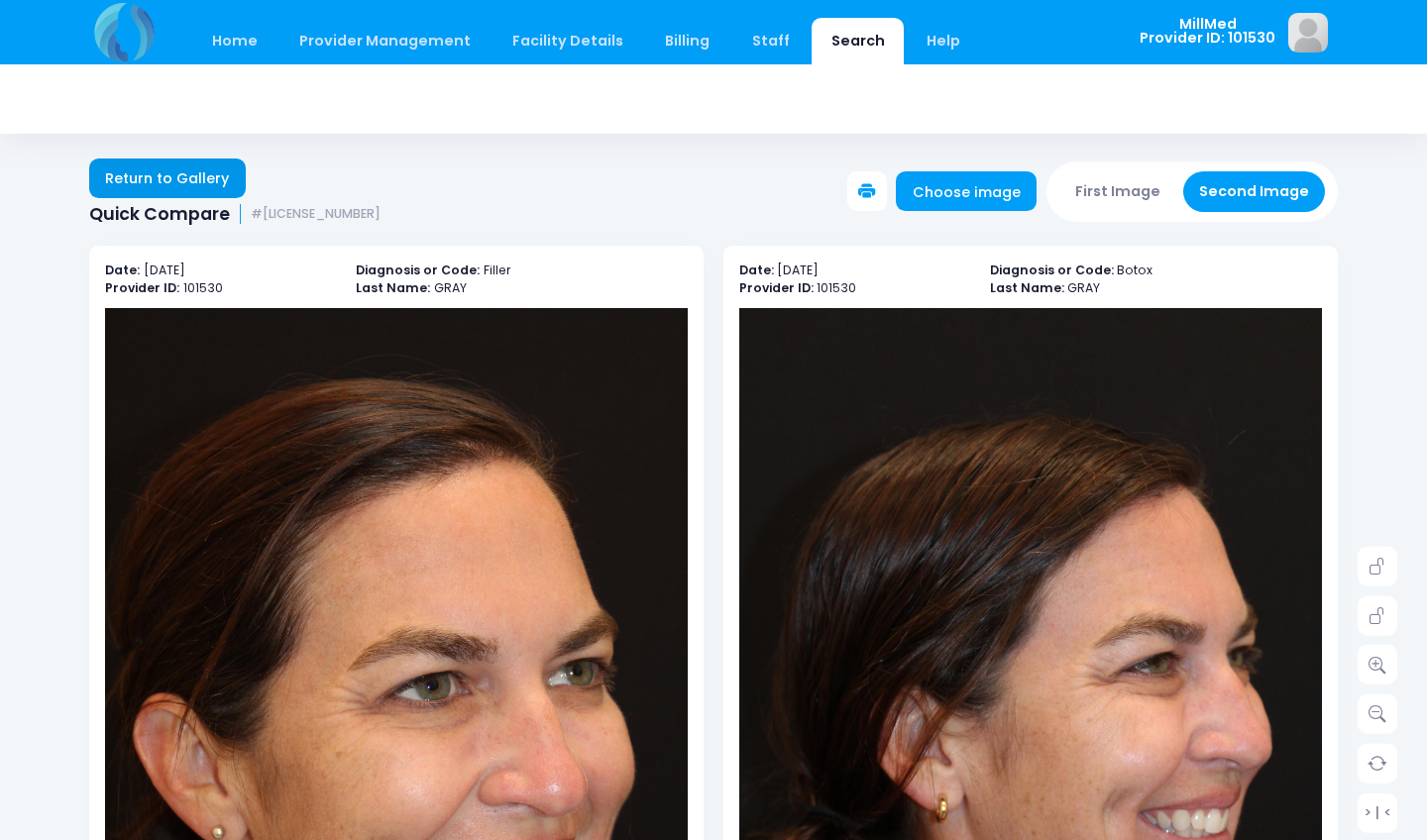 scroll, scrollTop: 0, scrollLeft: 0, axis: both 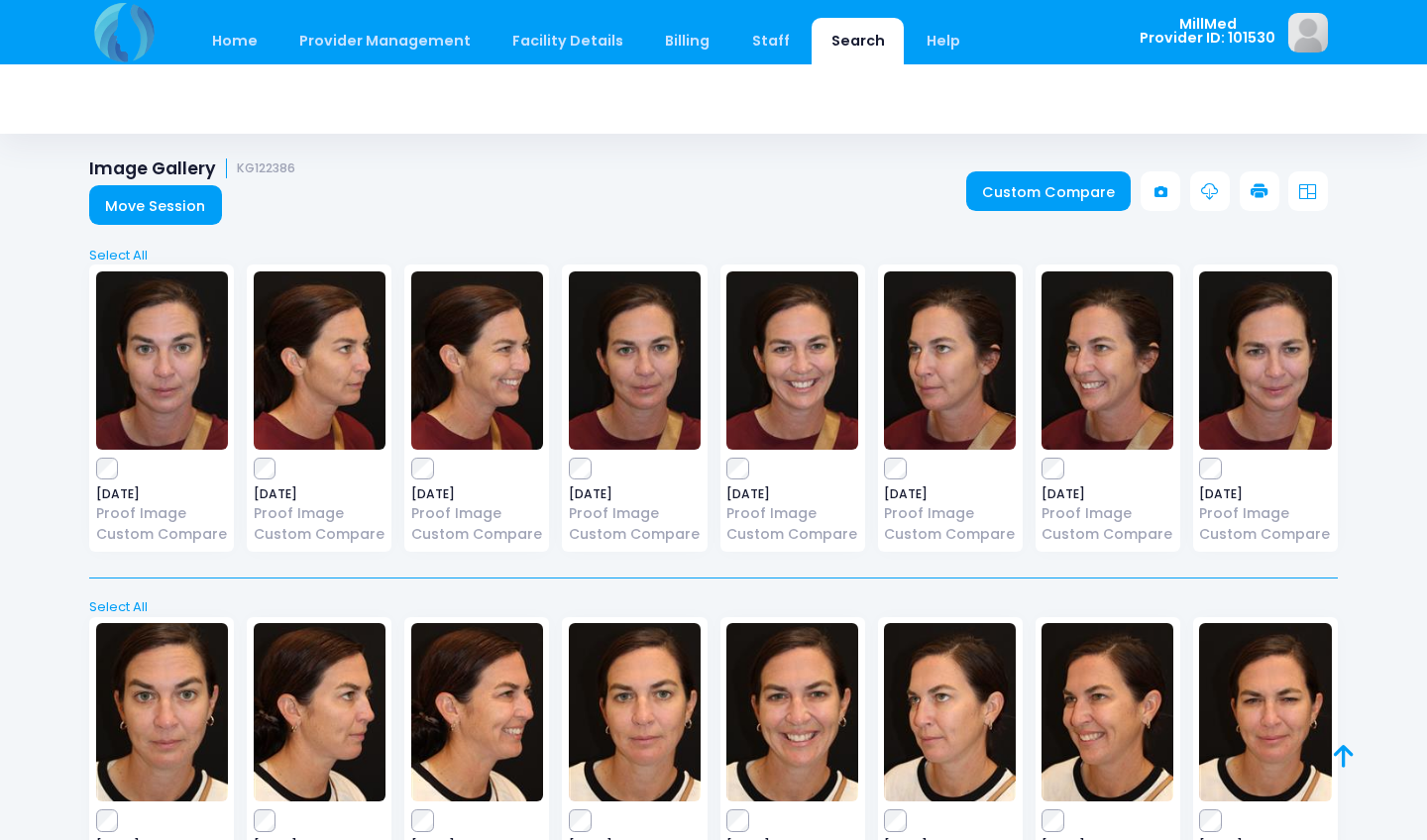 click at bounding box center (477, 361) 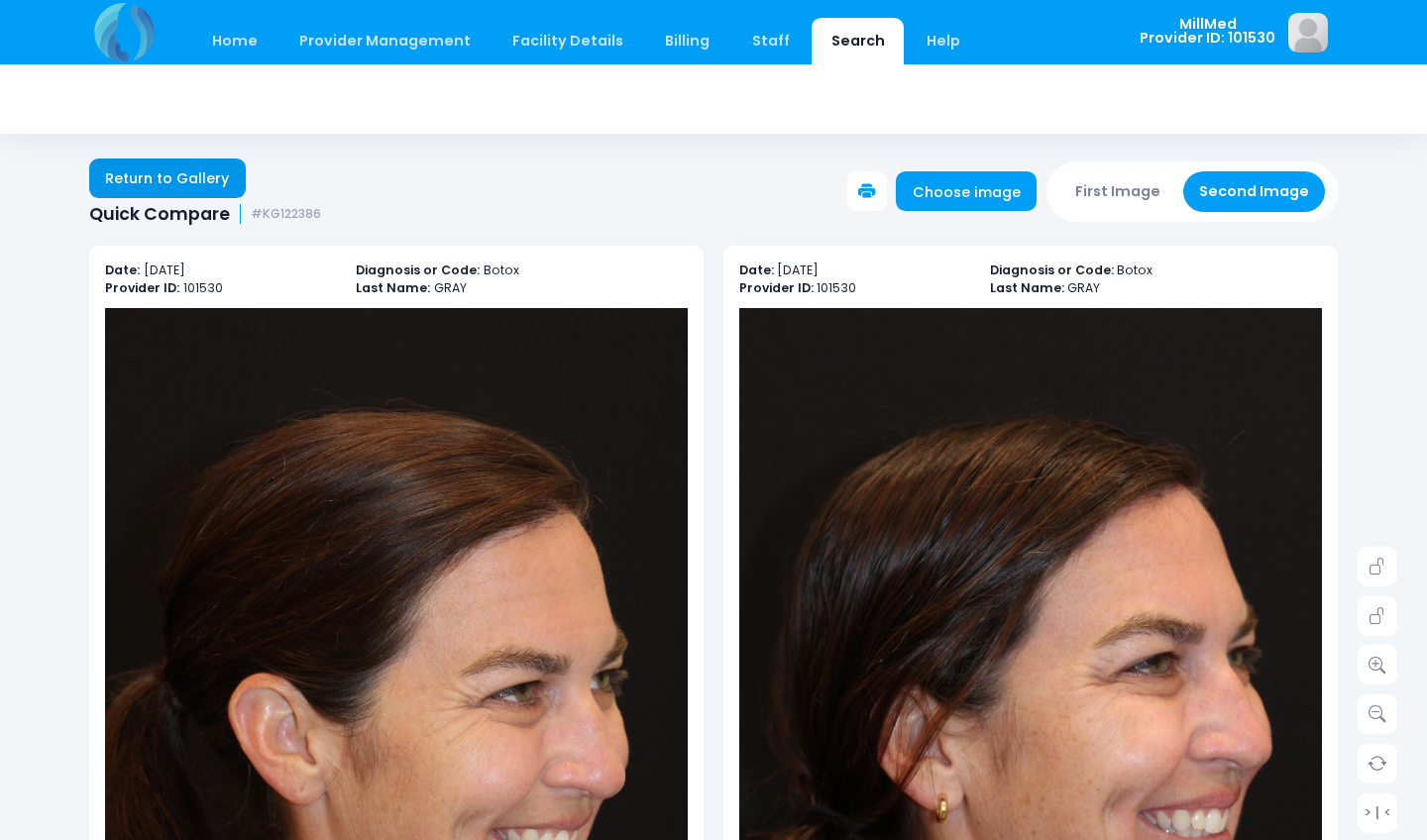 scroll, scrollTop: 0, scrollLeft: 0, axis: both 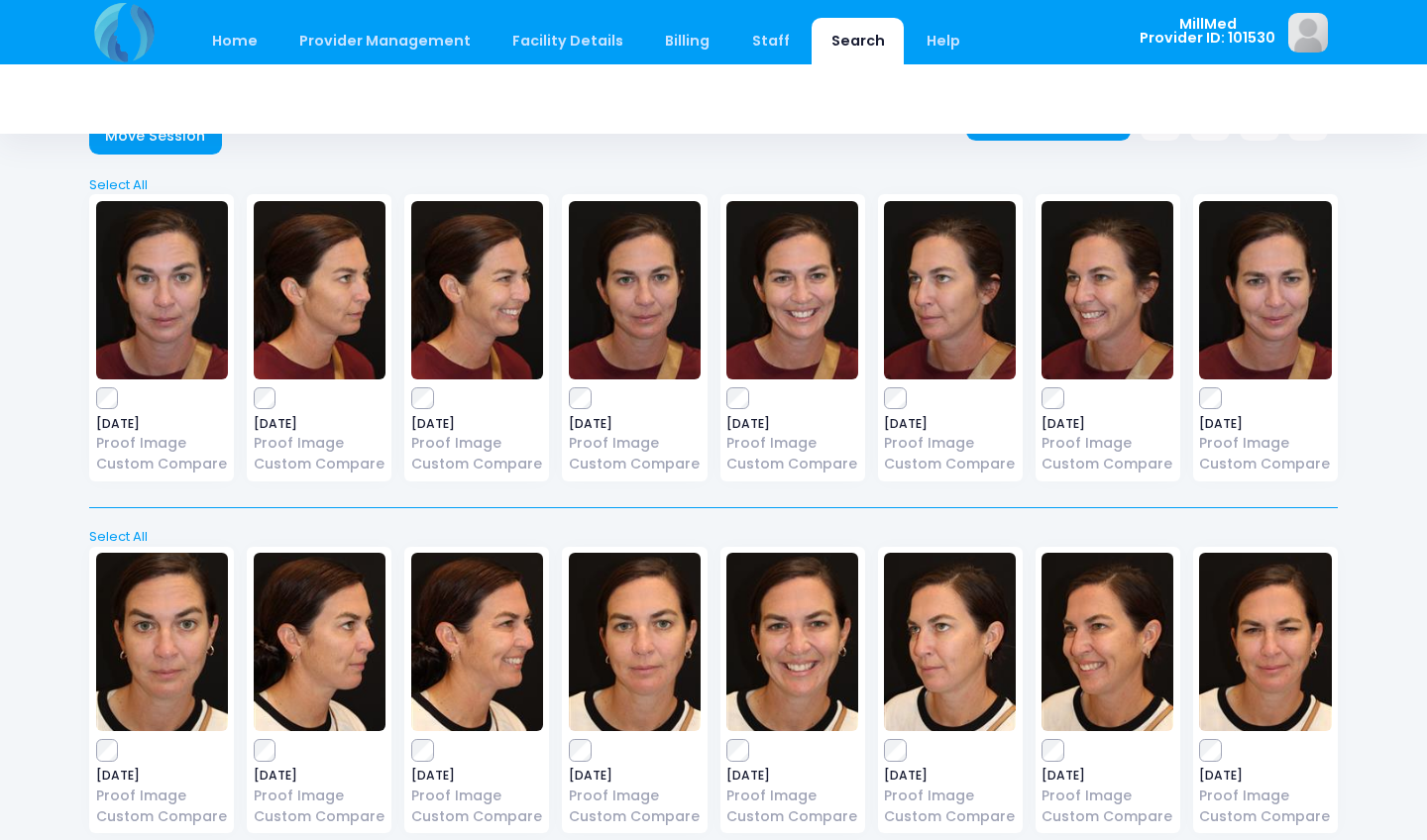 click at bounding box center (1107, 290) 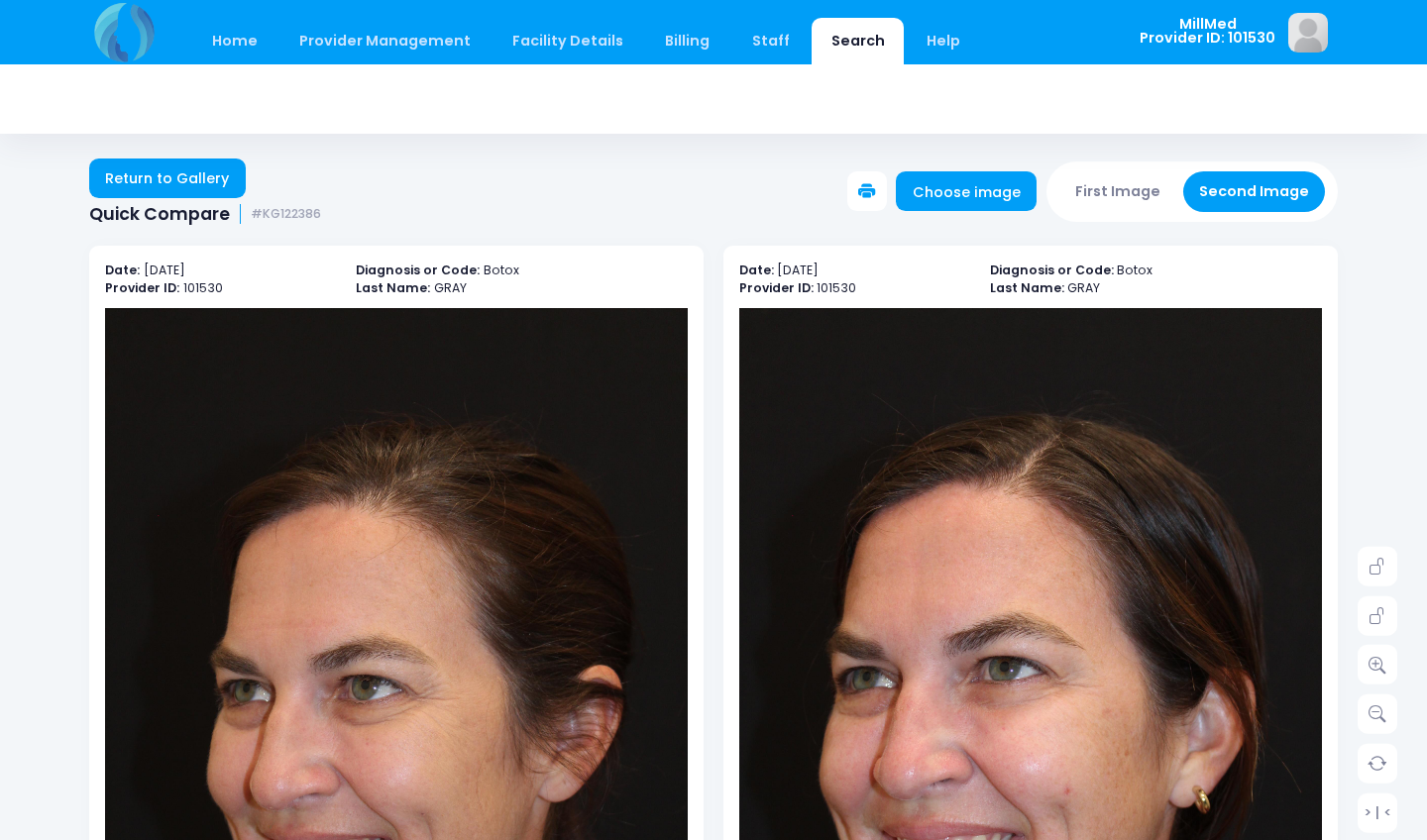 scroll, scrollTop: 0, scrollLeft: 0, axis: both 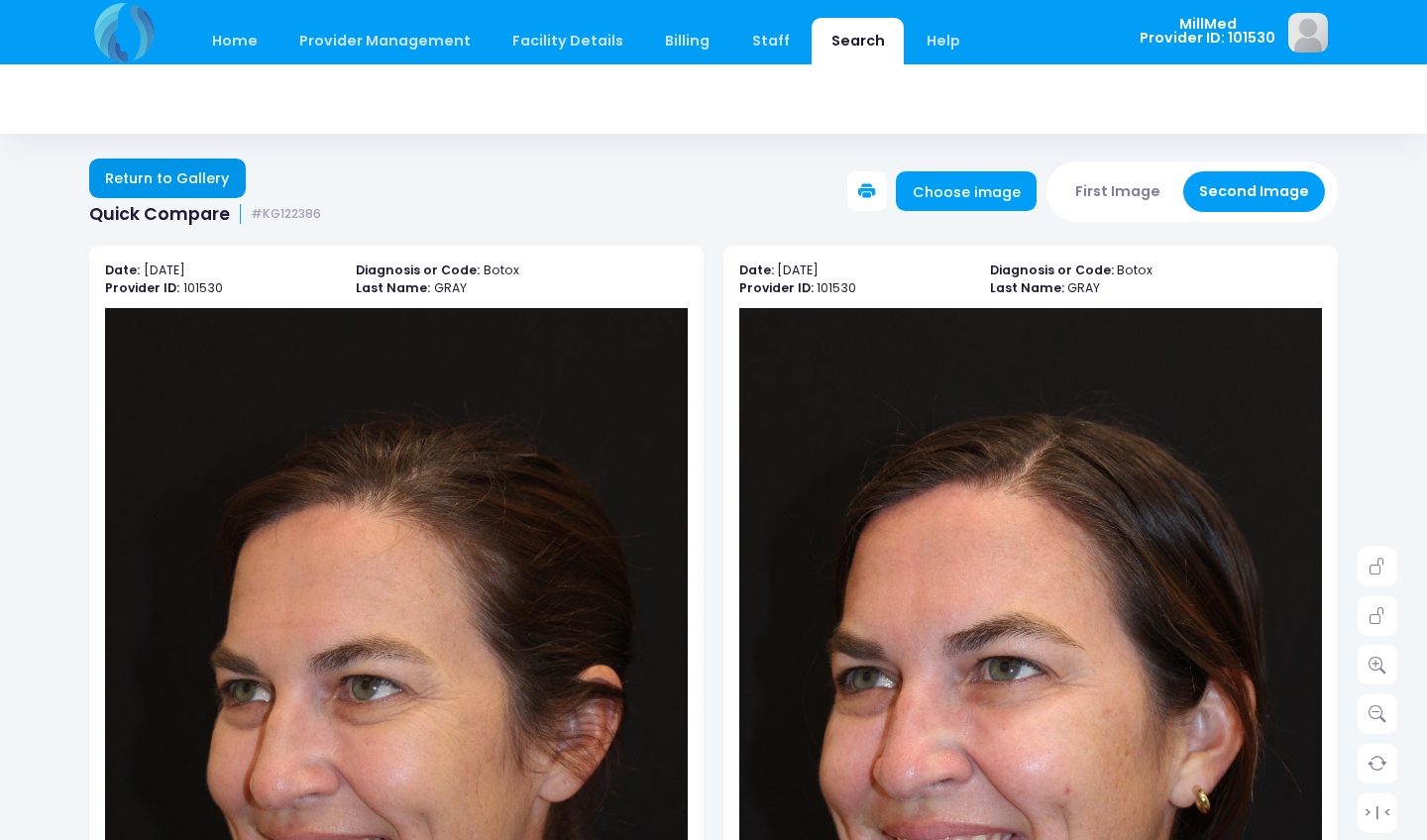 click on "Return to Gallery" at bounding box center [167, 178] 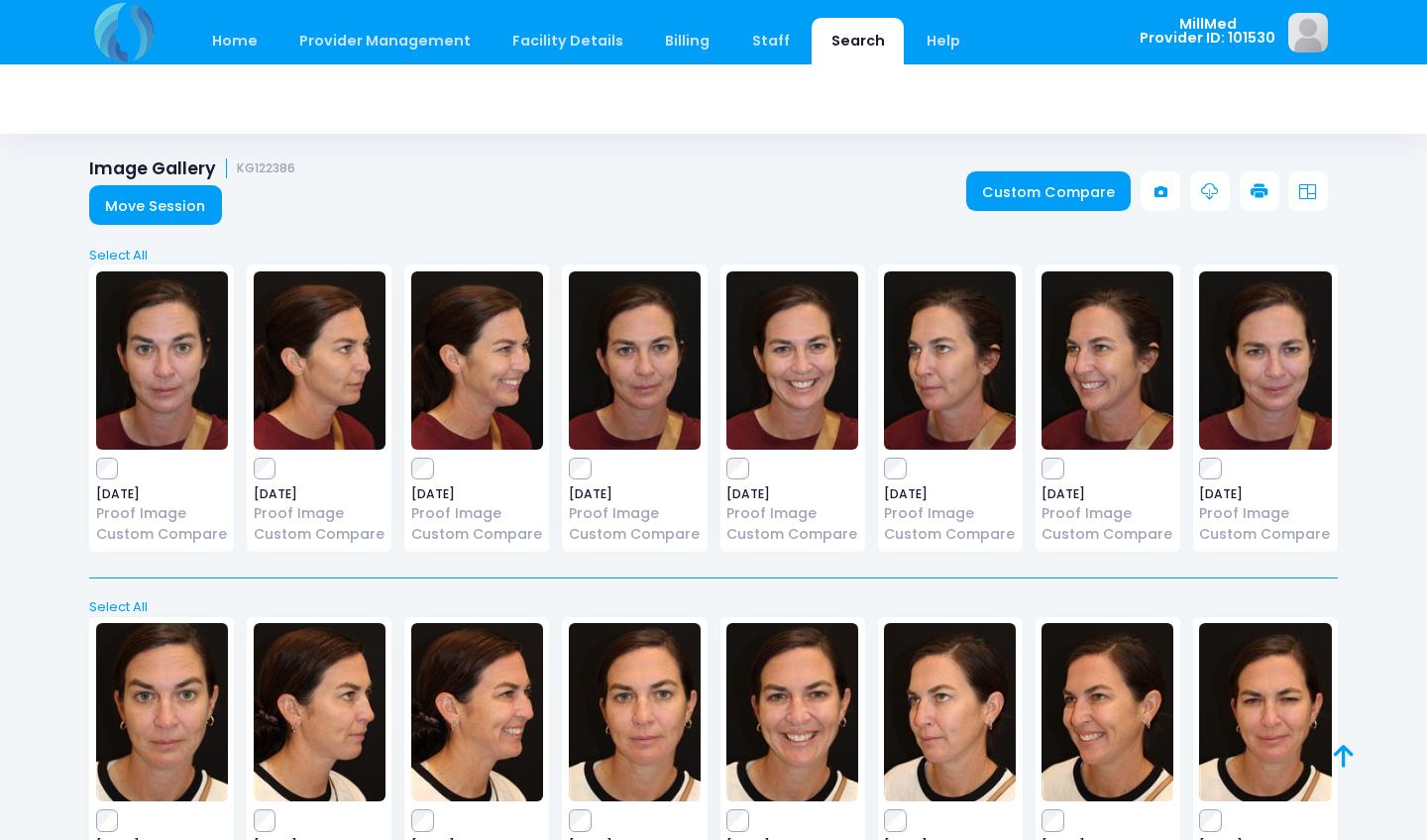 scroll, scrollTop: 0, scrollLeft: 0, axis: both 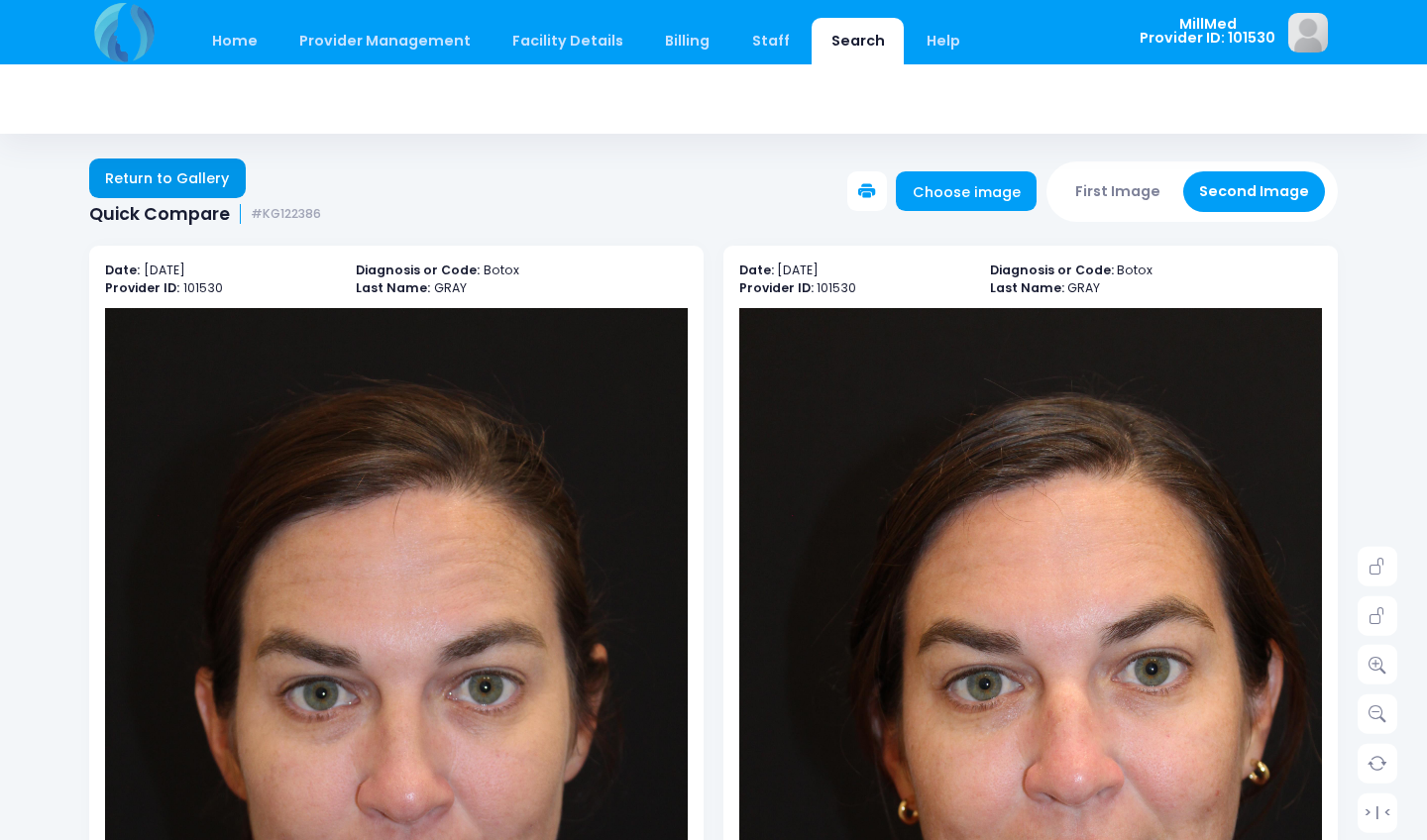 click on "Return to Gallery" at bounding box center [167, 178] 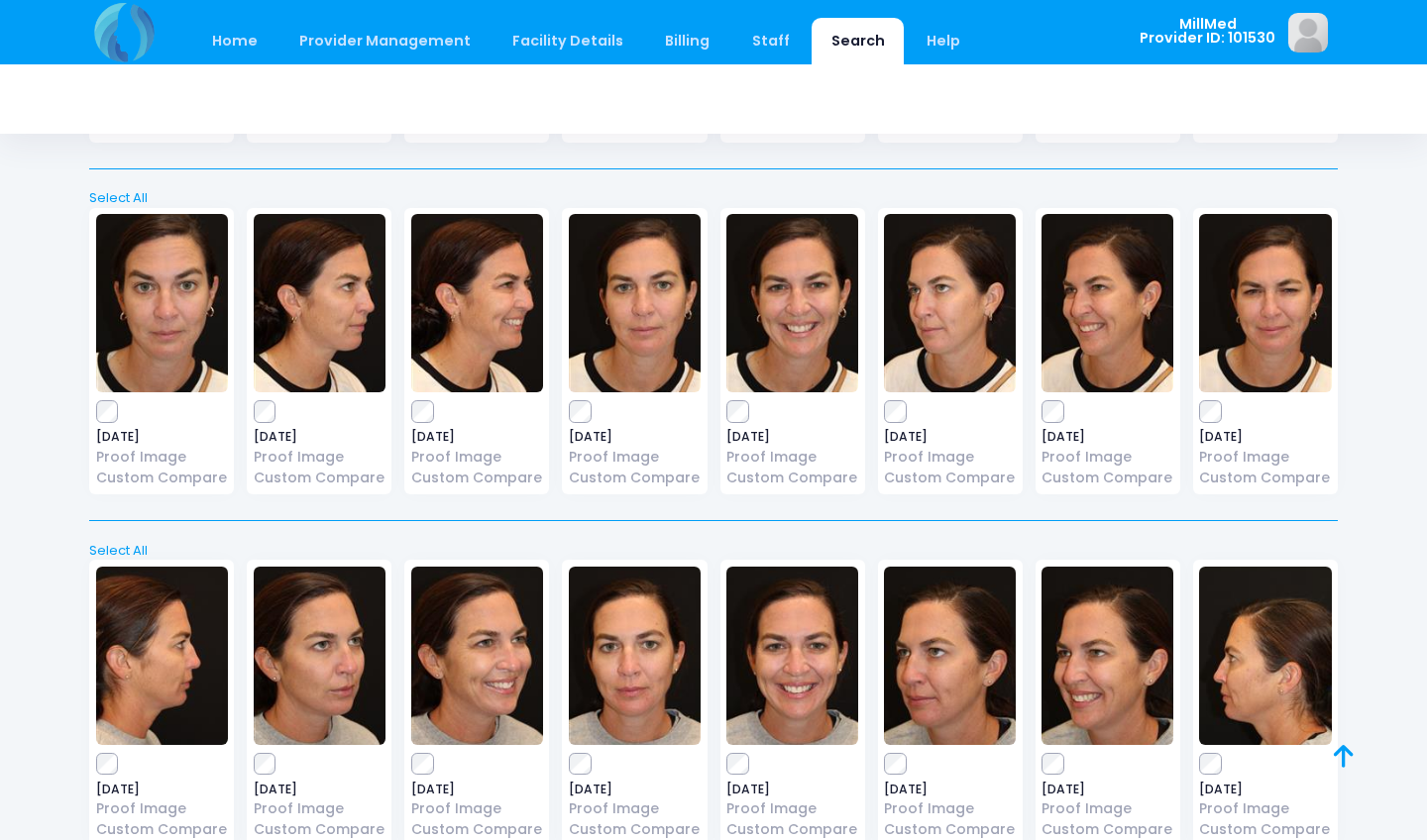 scroll, scrollTop: 410, scrollLeft: 0, axis: vertical 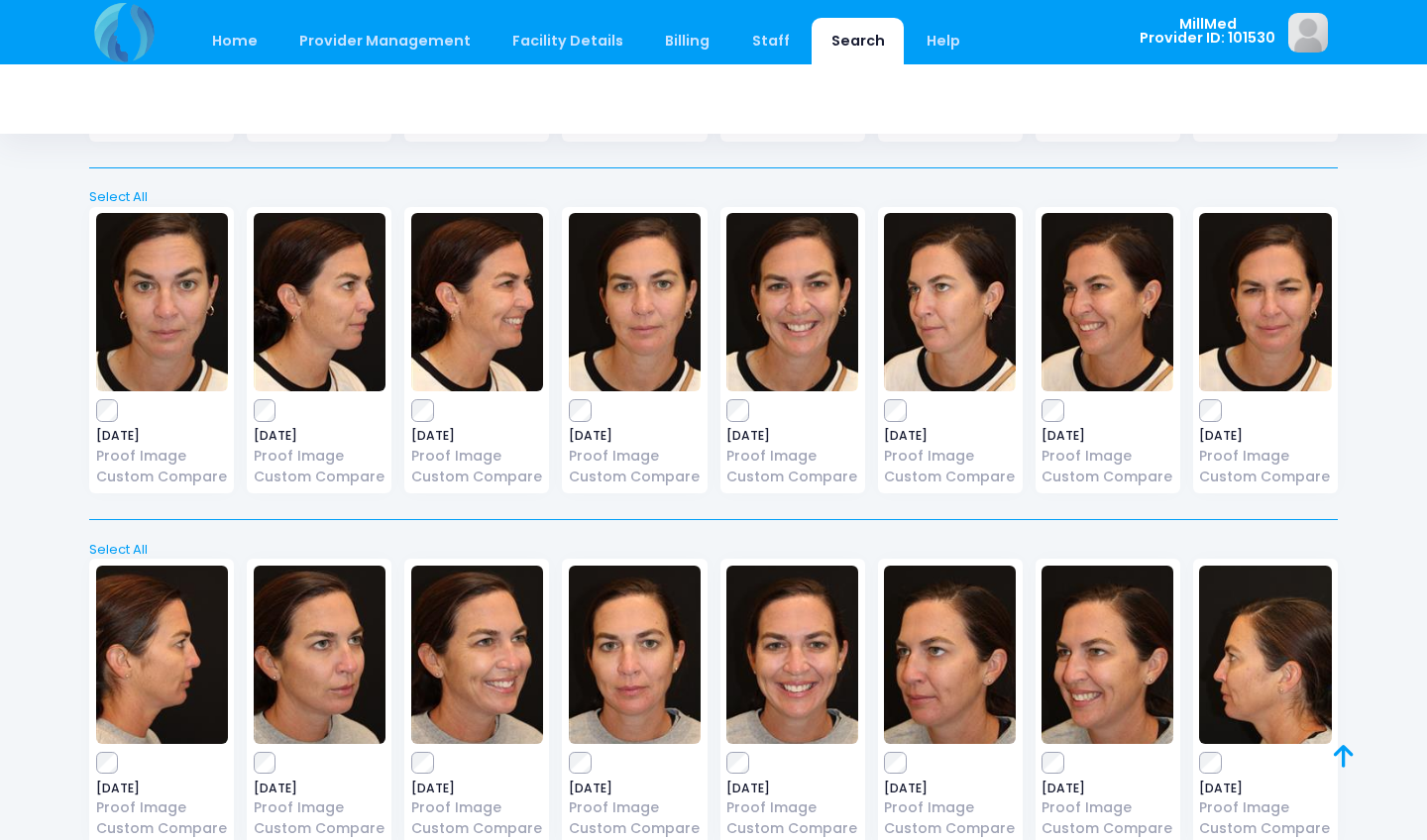 click at bounding box center [162, 302] 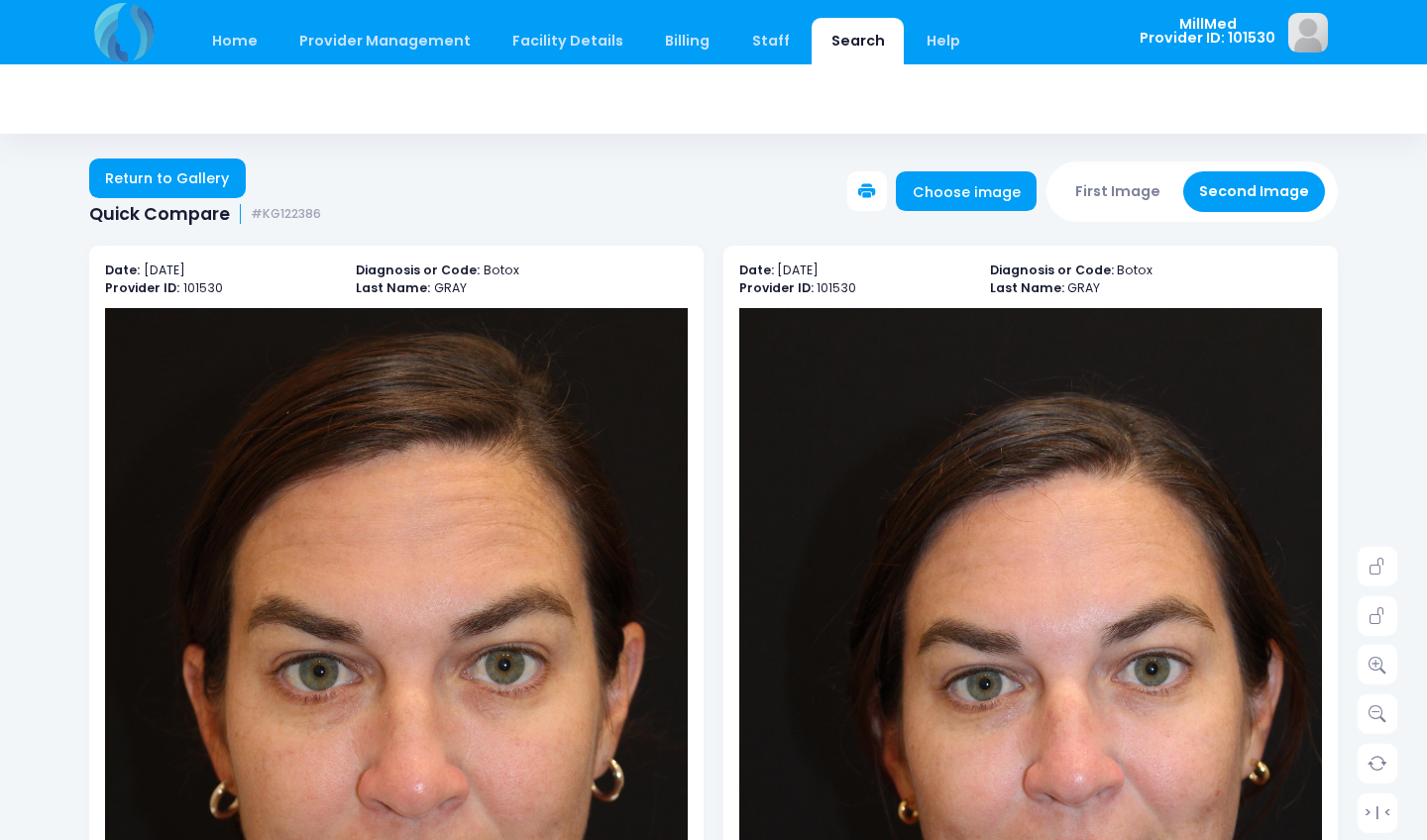 scroll, scrollTop: 0, scrollLeft: 0, axis: both 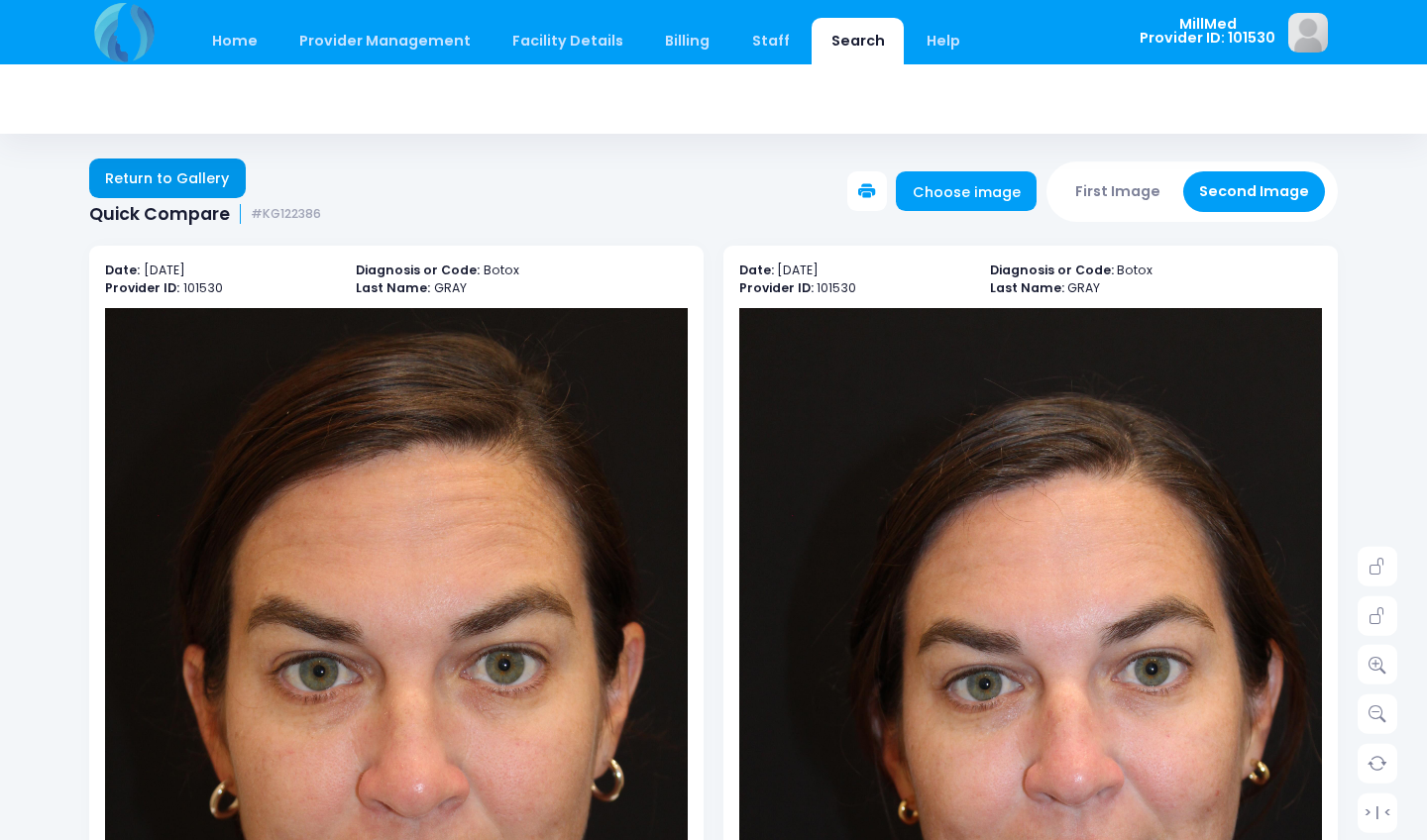 click on "Return to Gallery" at bounding box center (167, 178) 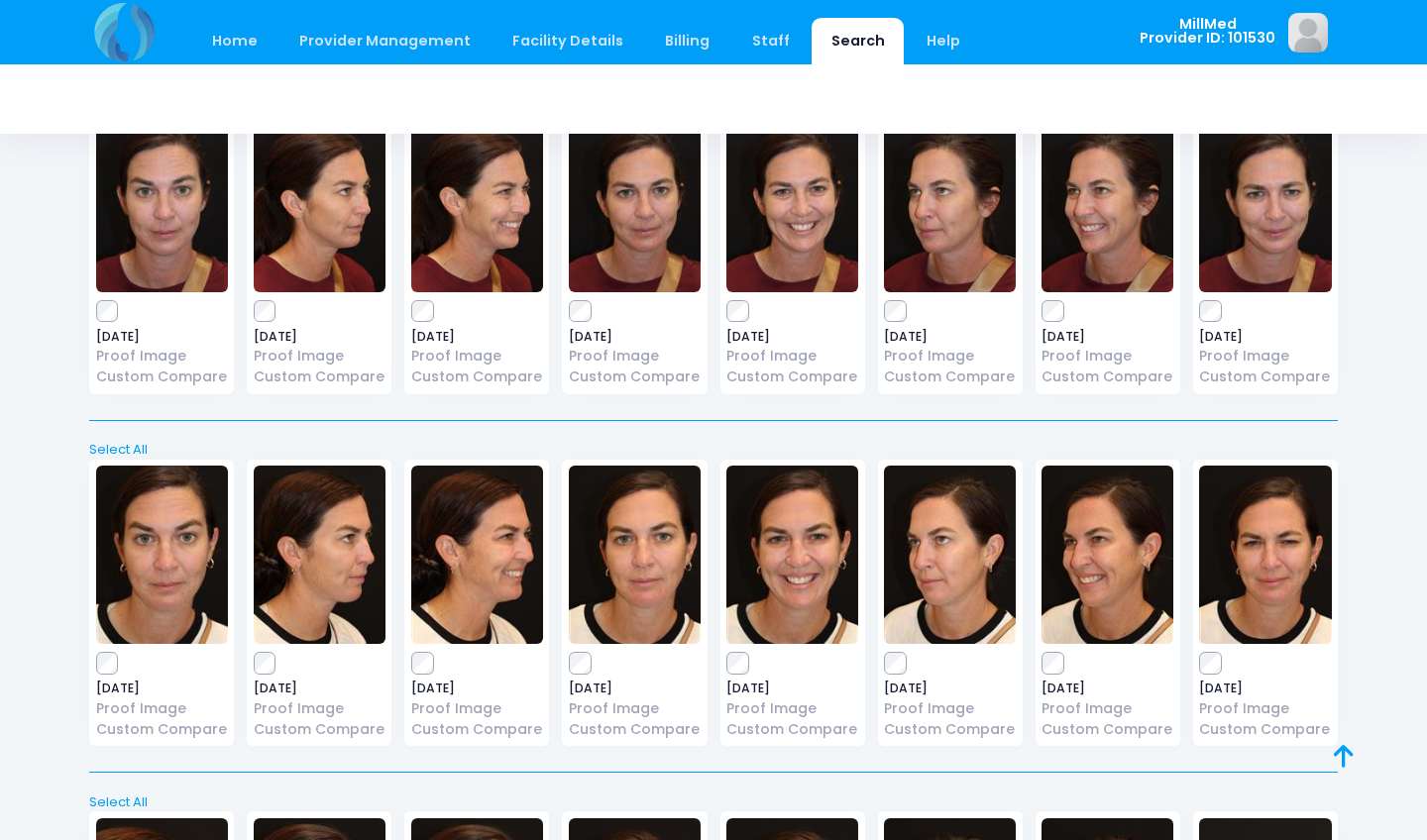 scroll, scrollTop: 159, scrollLeft: 0, axis: vertical 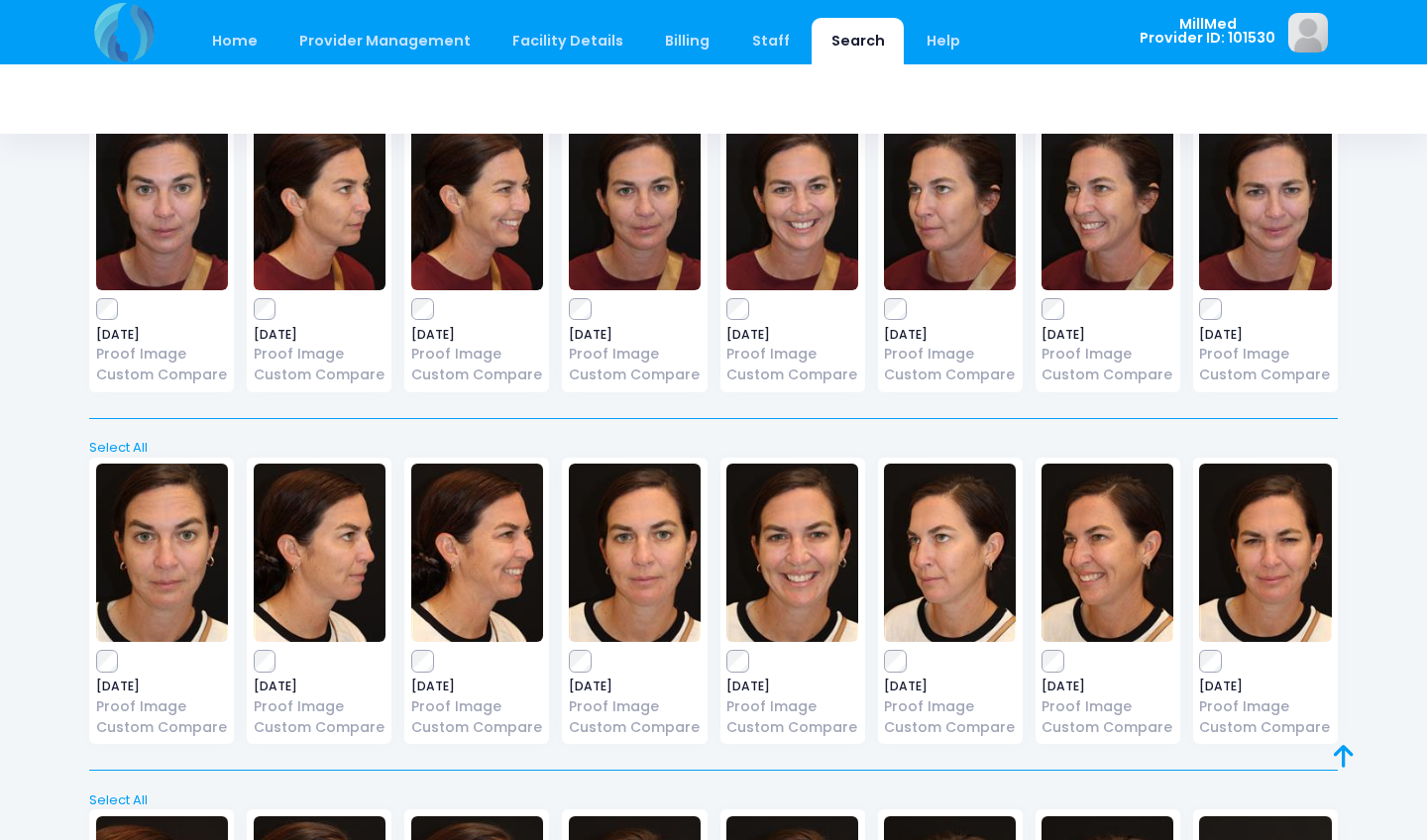 click at bounding box center (477, 201) 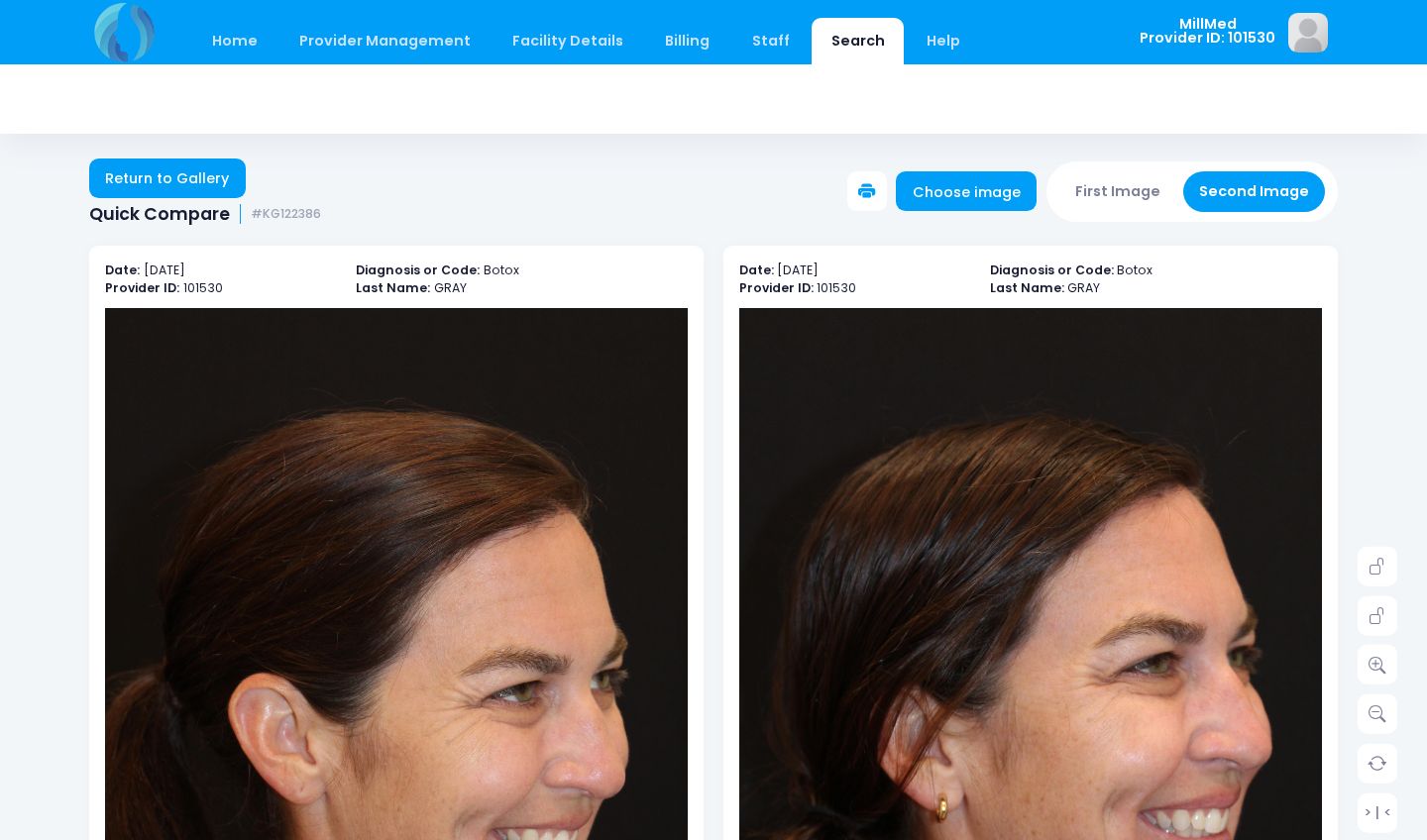 scroll, scrollTop: 0, scrollLeft: 0, axis: both 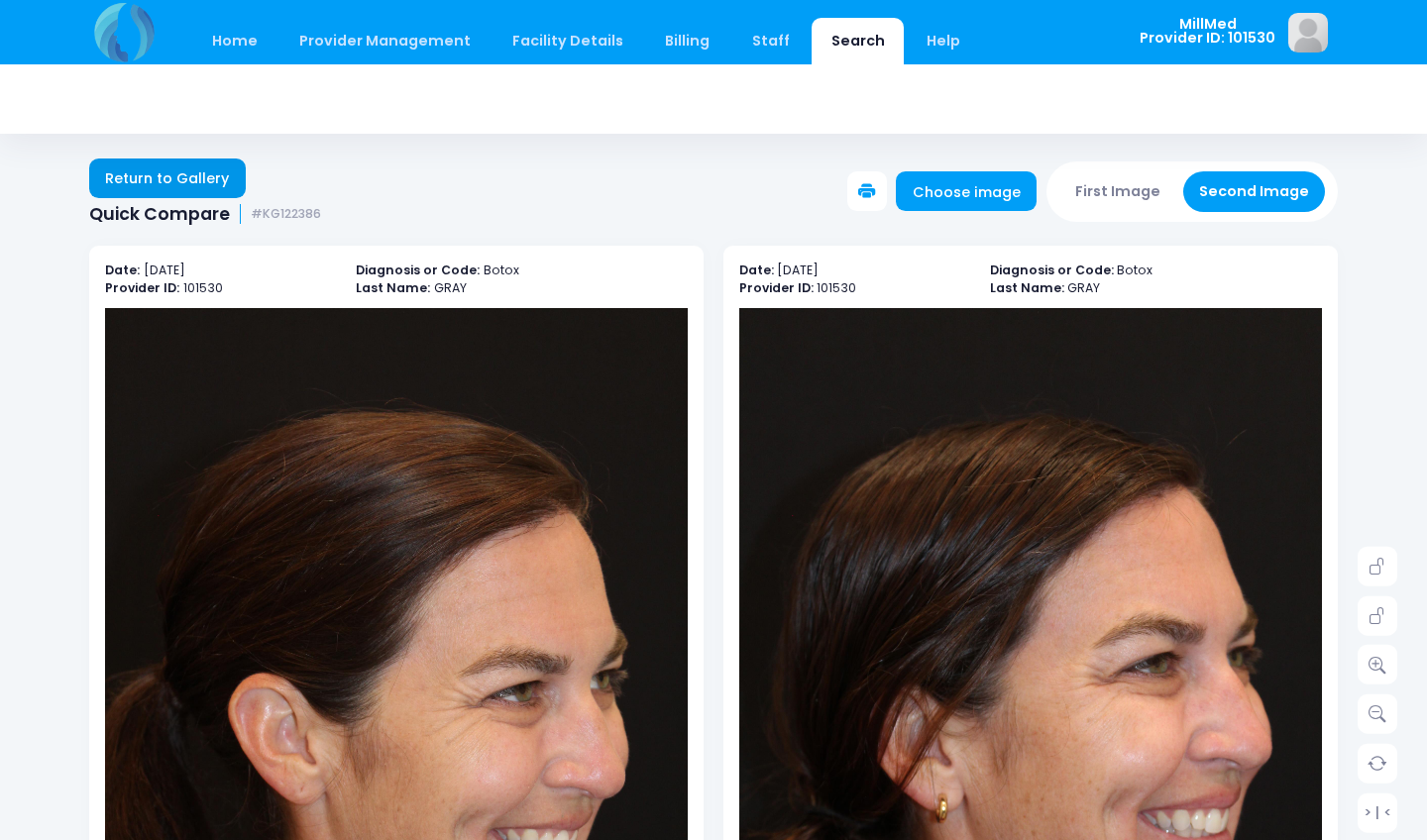 click on "Return to Gallery" at bounding box center [167, 178] 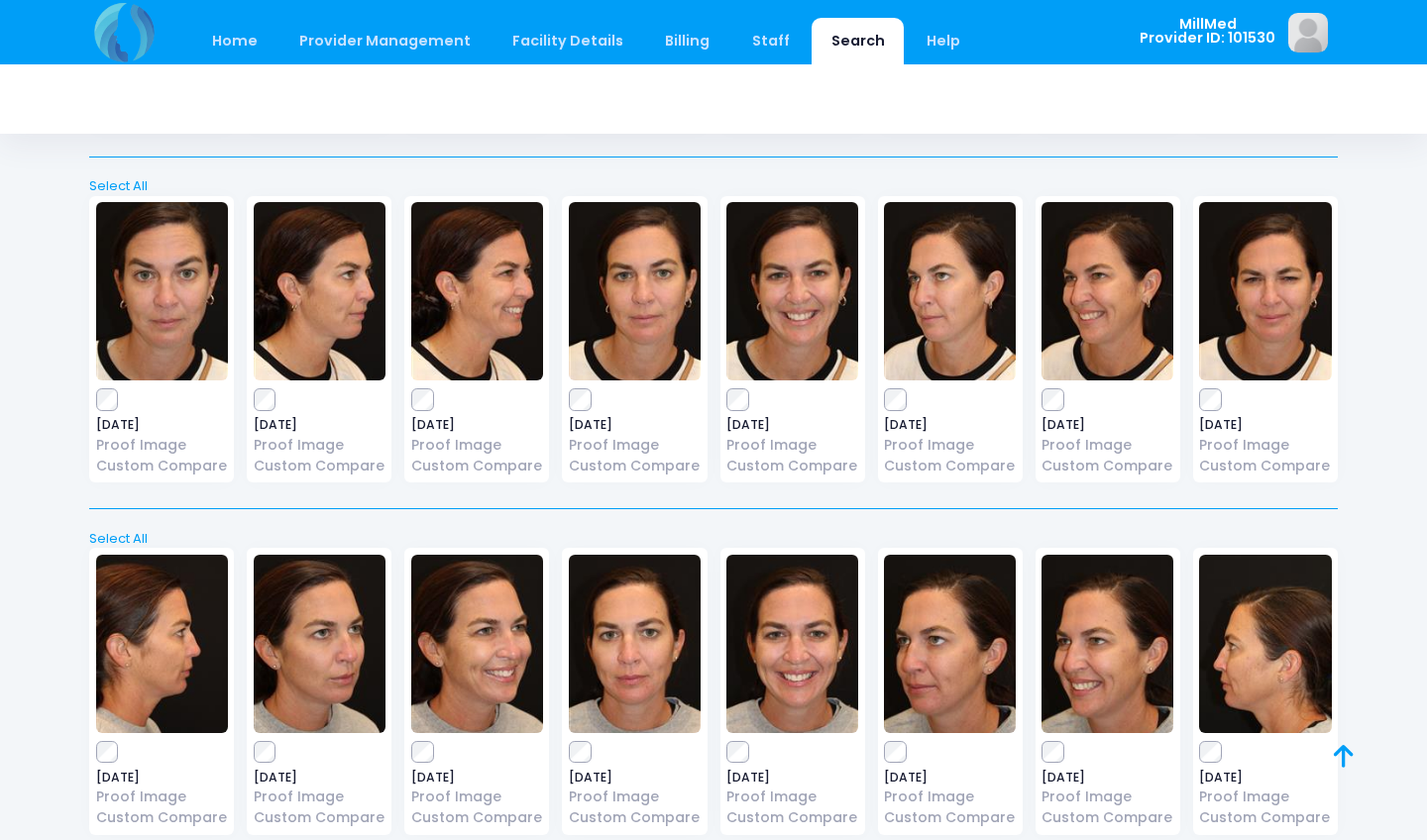 scroll, scrollTop: 429, scrollLeft: 0, axis: vertical 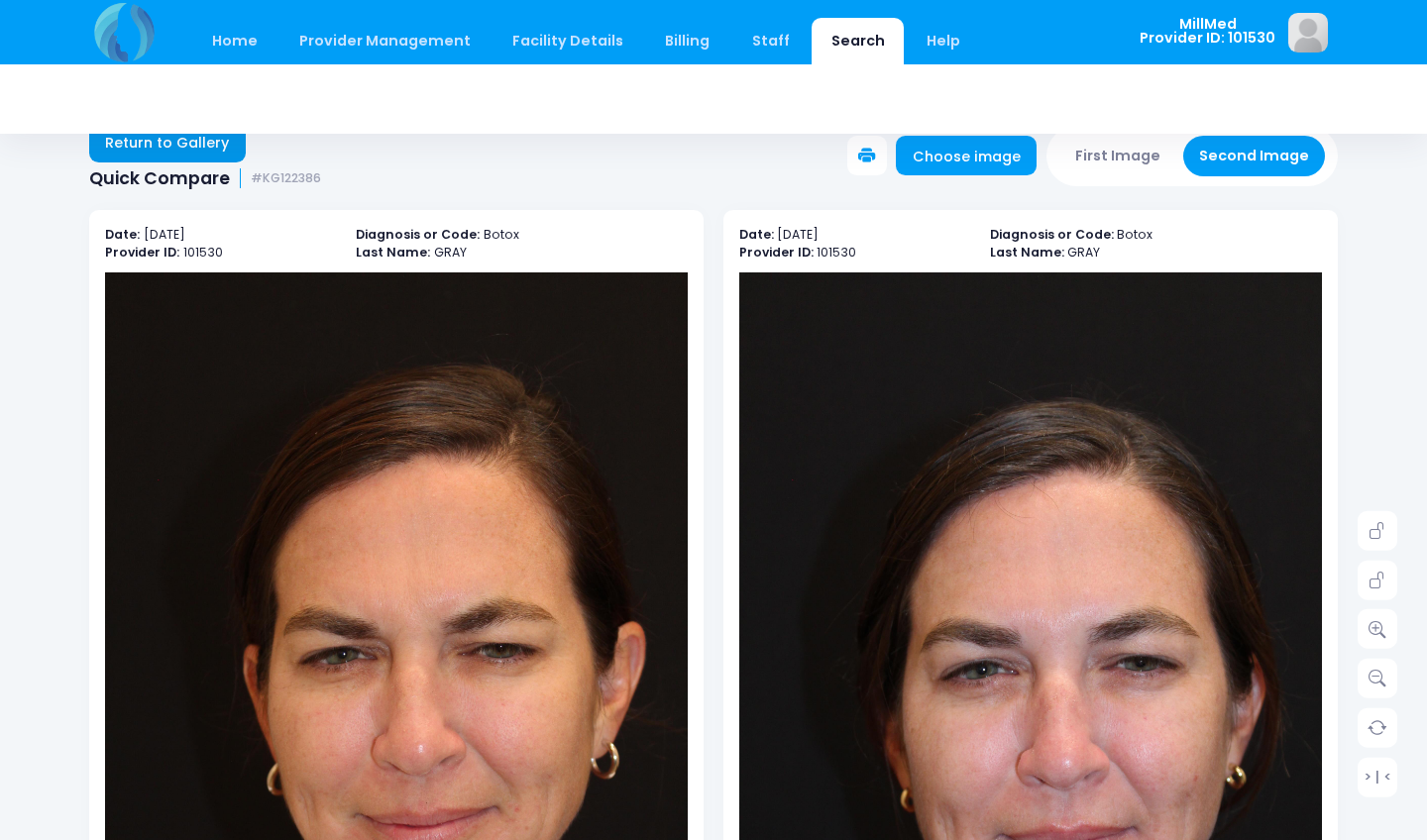 click on "Return to Gallery" at bounding box center [167, 143] 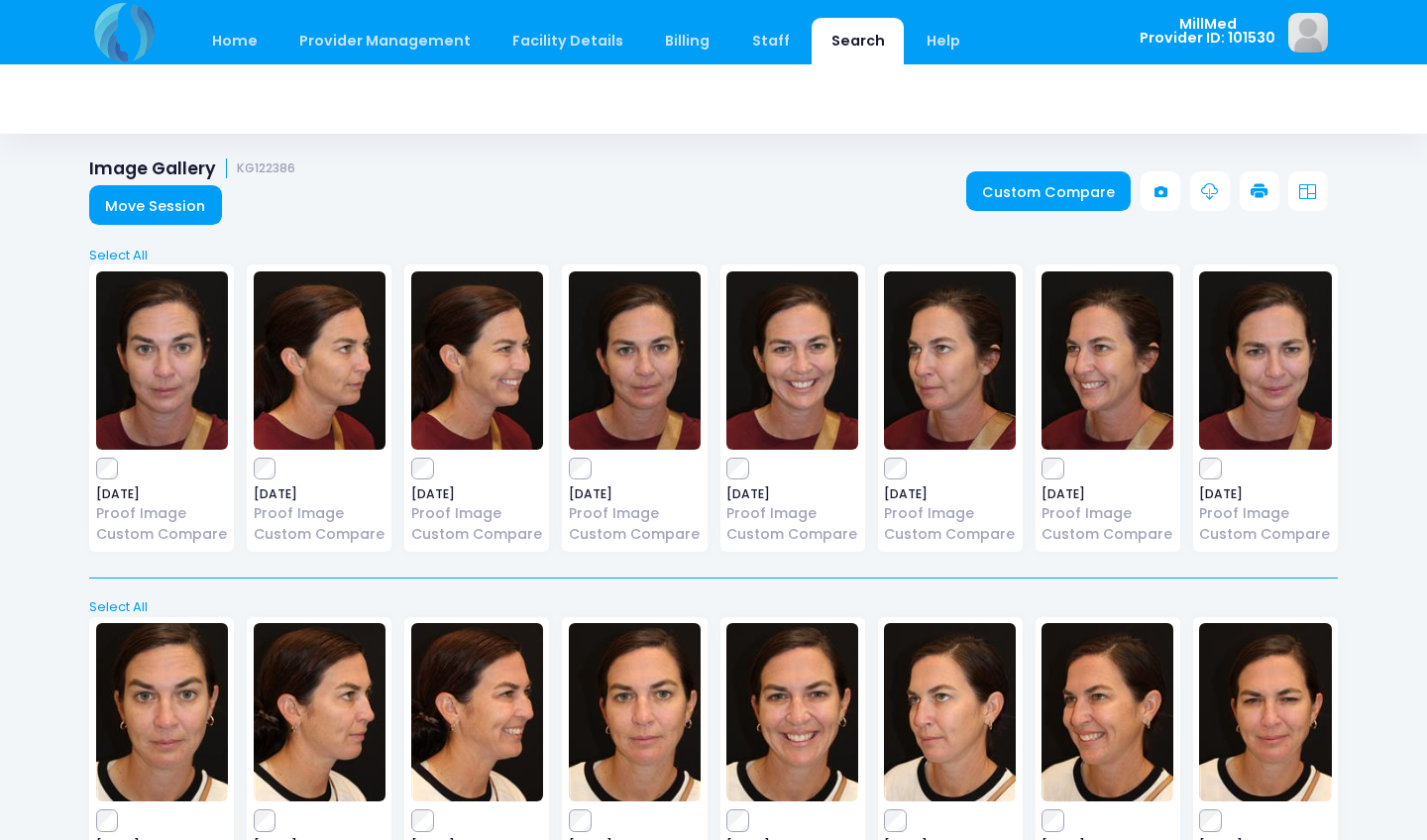 scroll, scrollTop: 0, scrollLeft: 0, axis: both 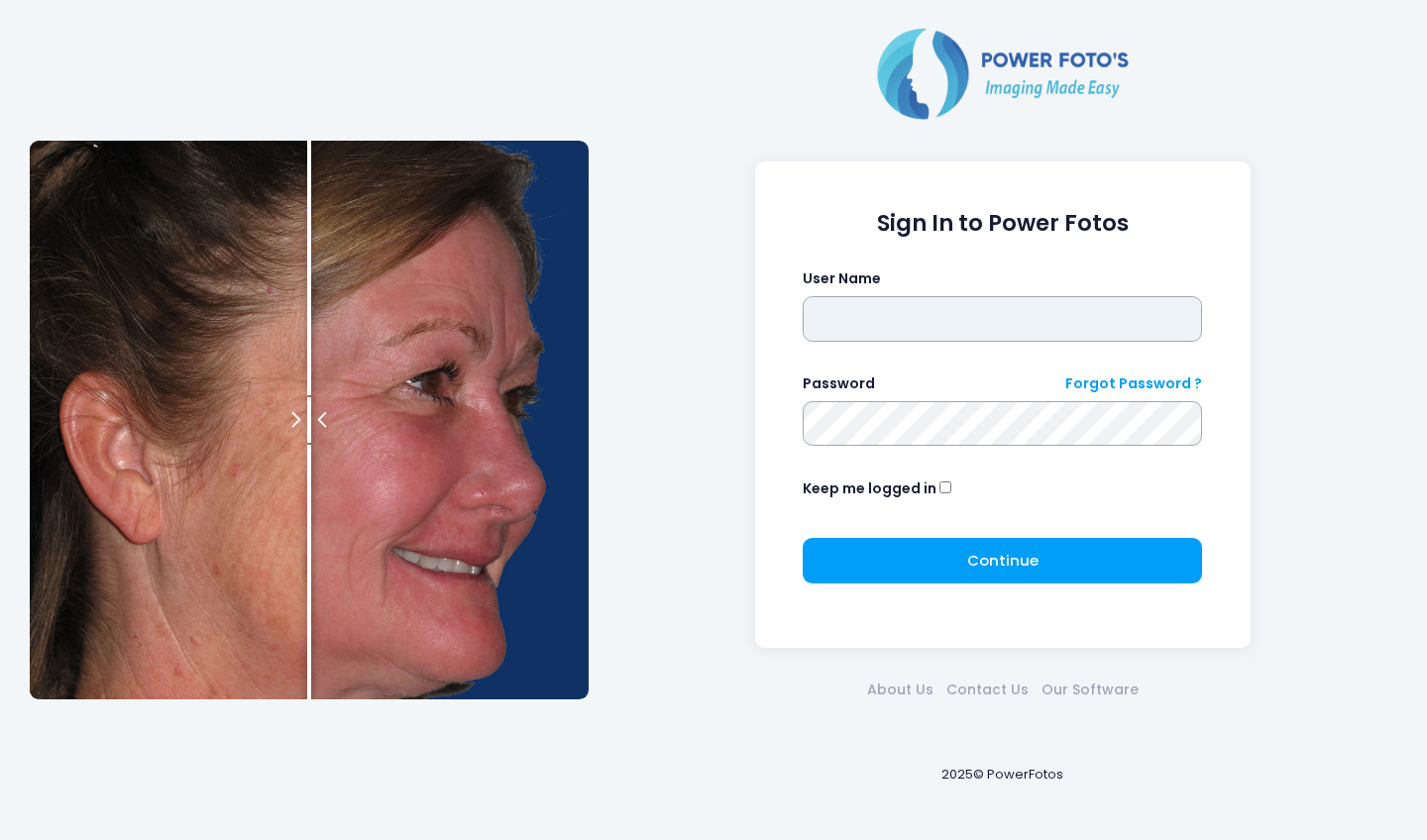type on "*******" 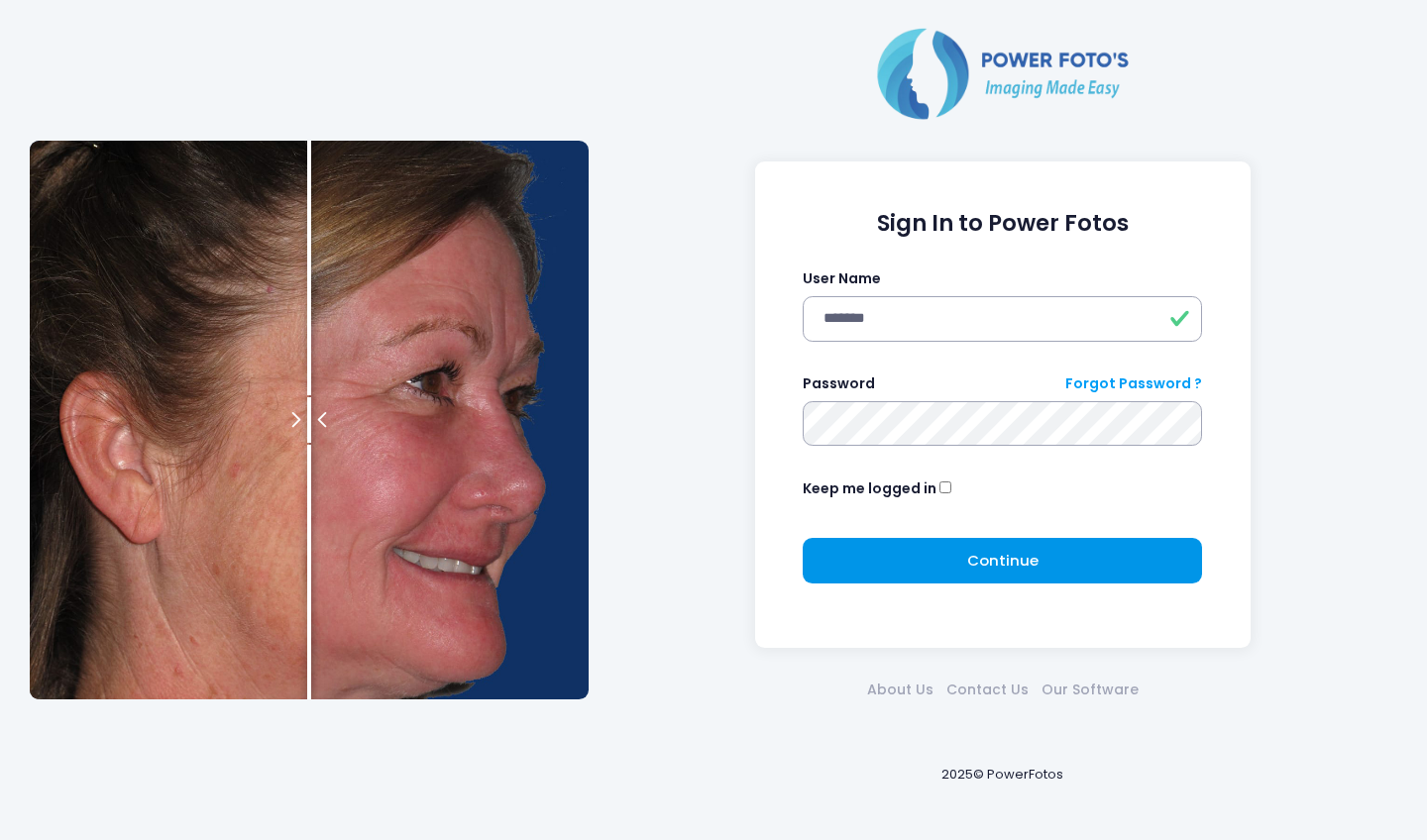 click on "Continue
Please wait..." at bounding box center (1002, 561) 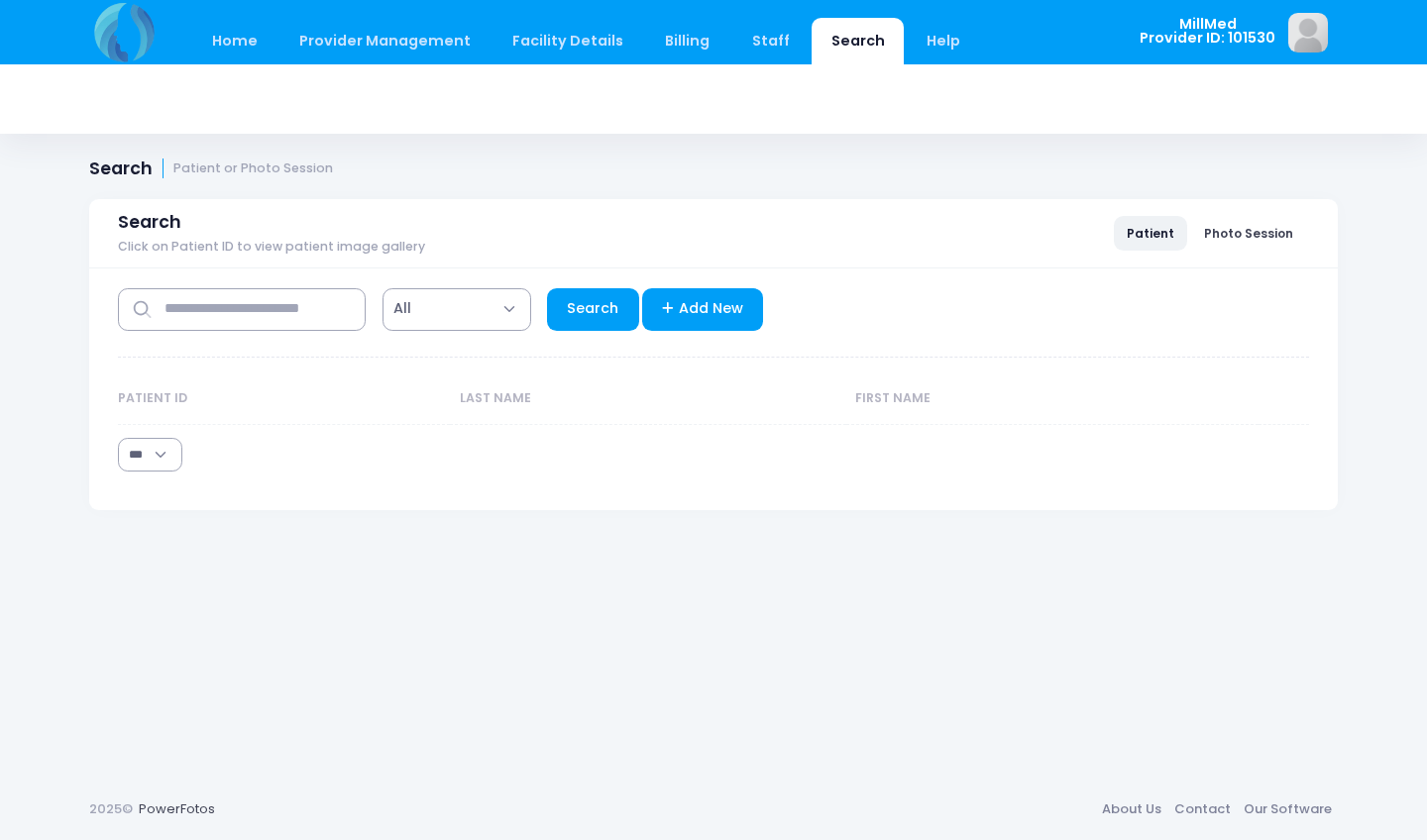 select on "***" 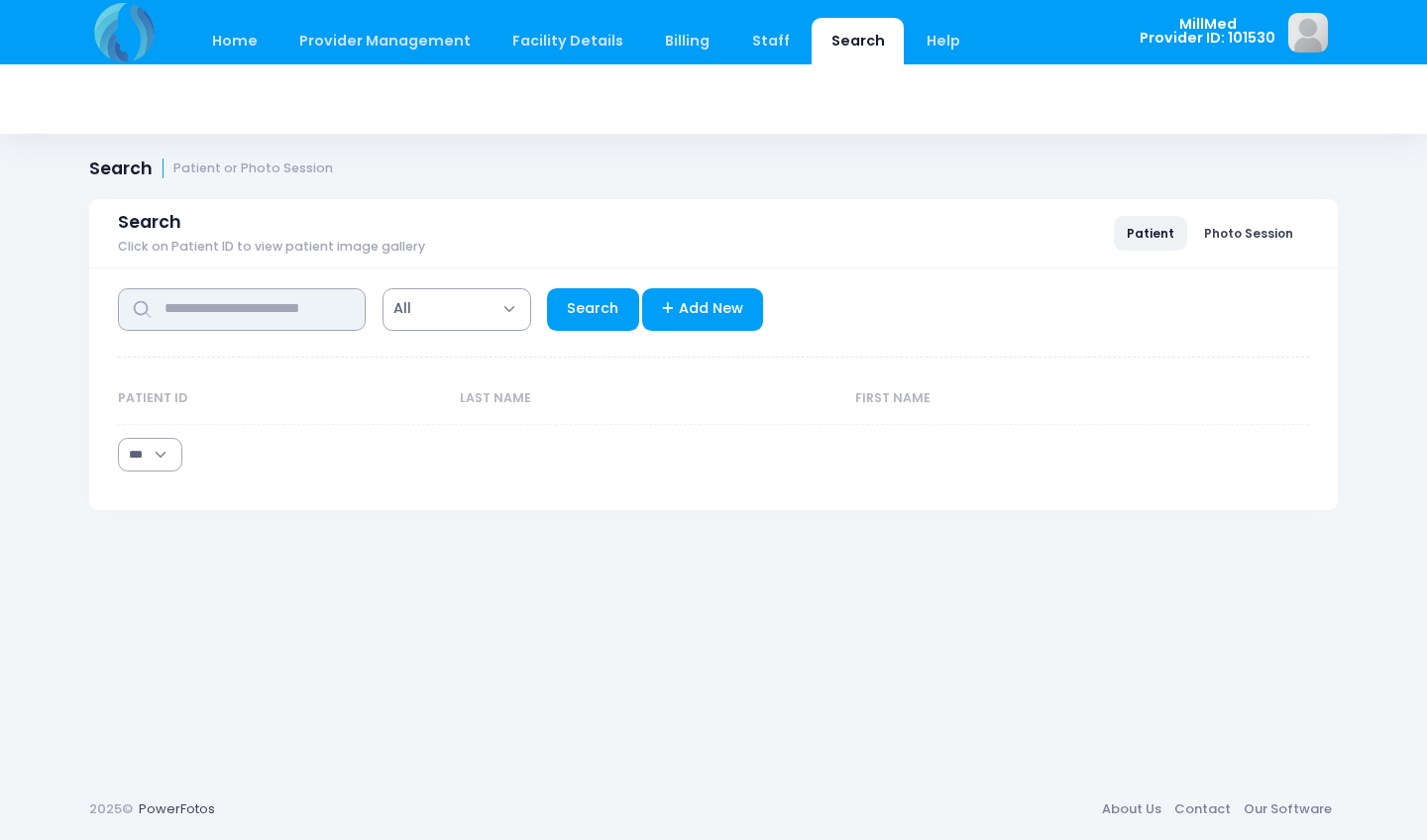 click at bounding box center (242, 309) 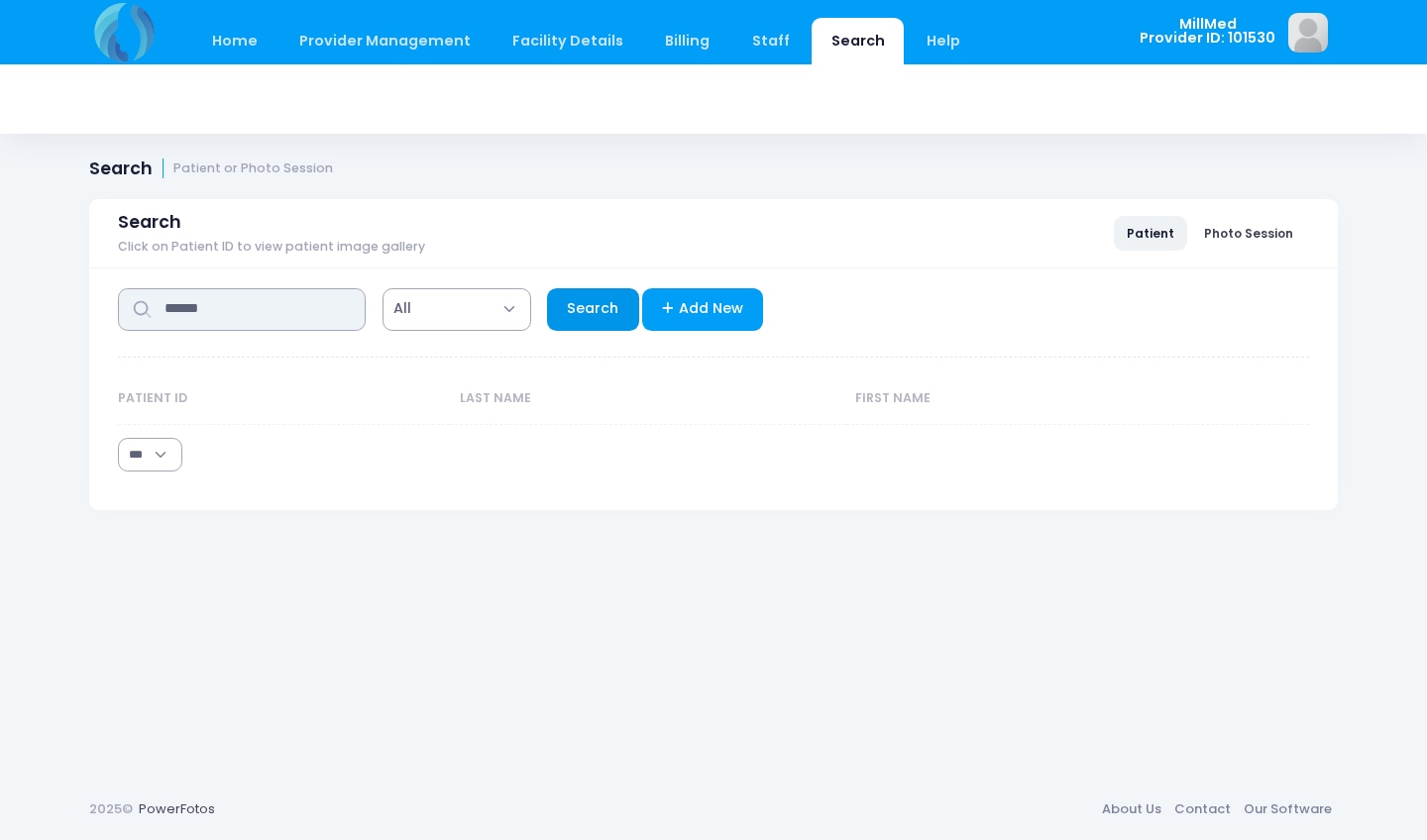 type on "******" 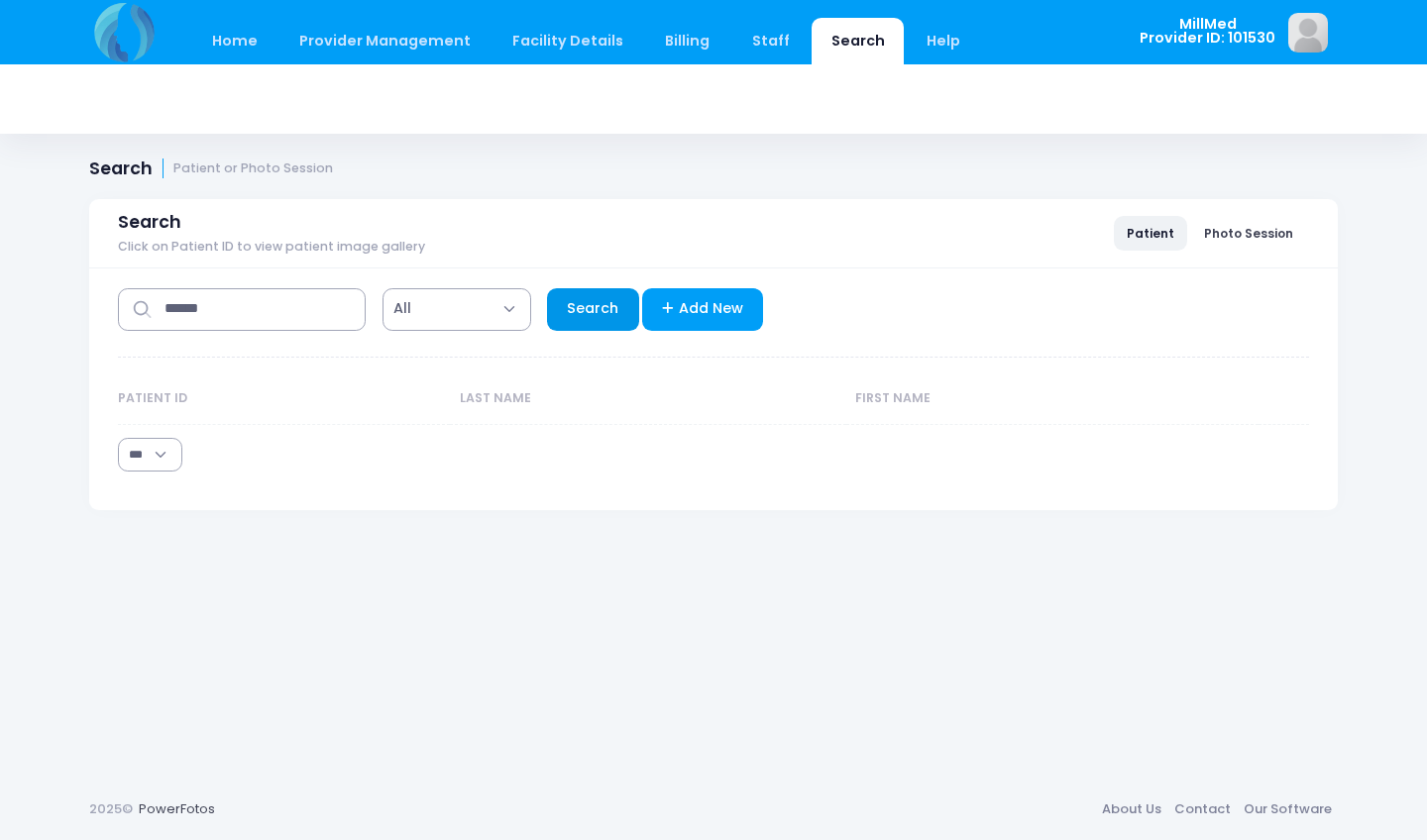 click on "Search" at bounding box center [593, 309] 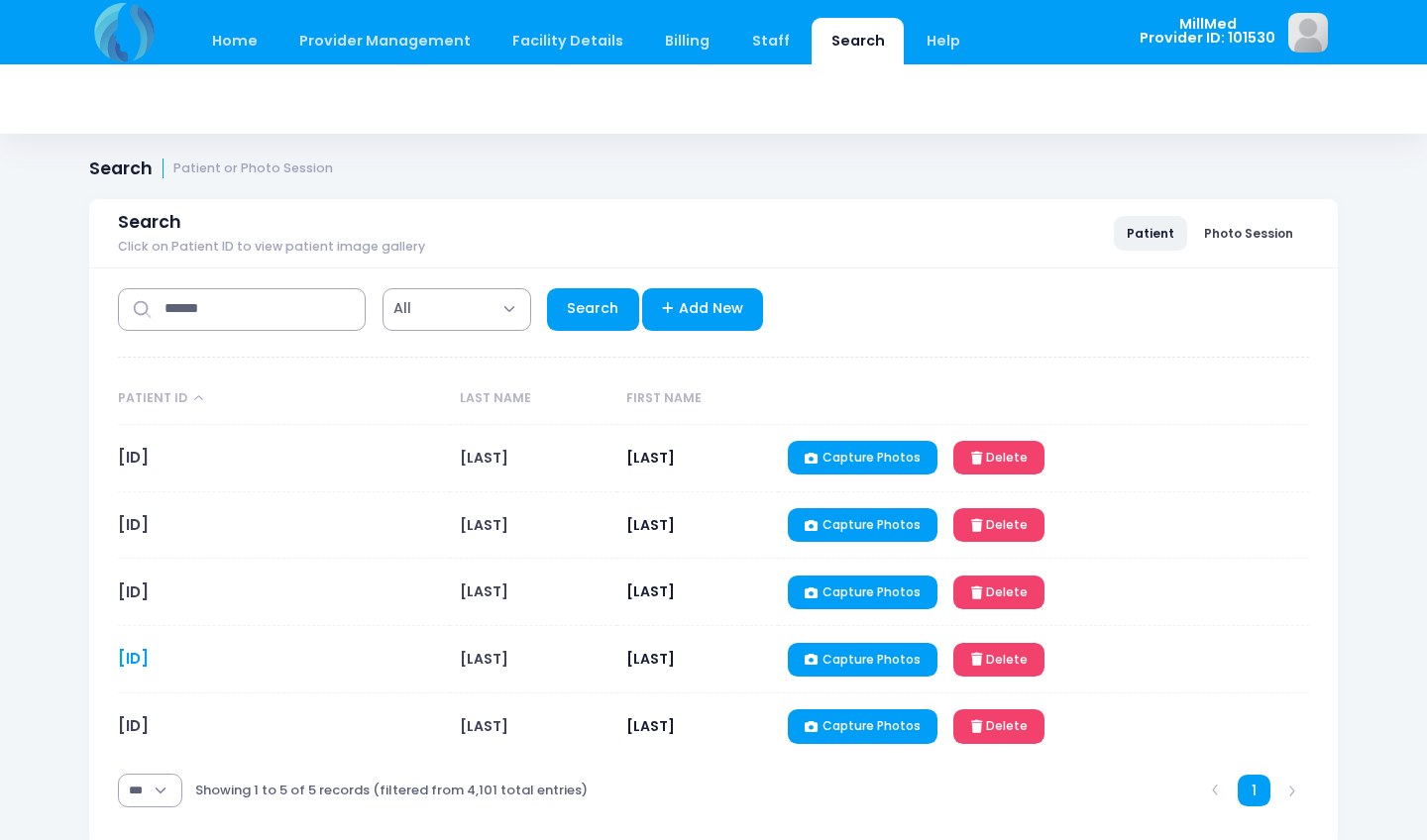 click on "TH042271" at bounding box center [133, 658] 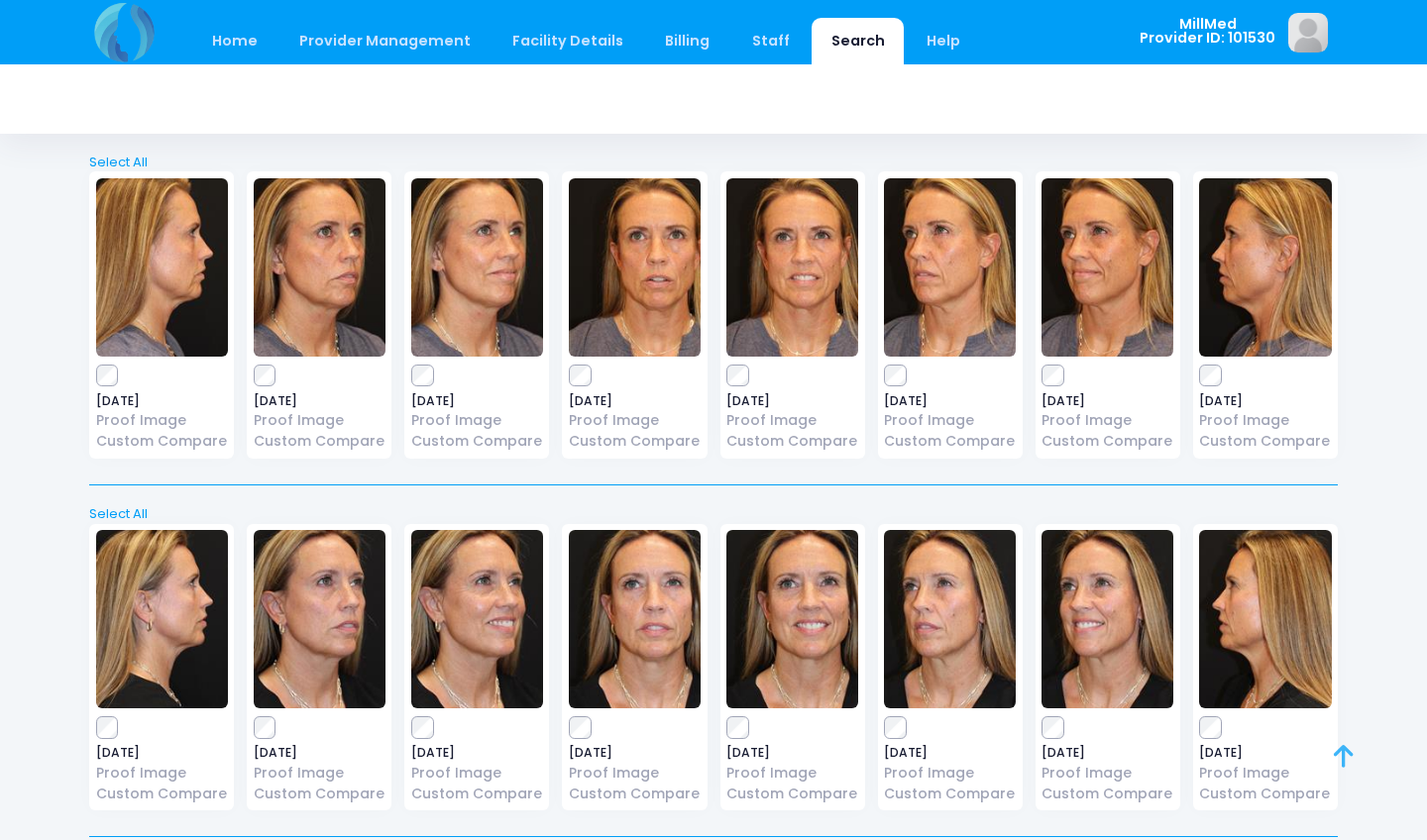scroll, scrollTop: 91, scrollLeft: 0, axis: vertical 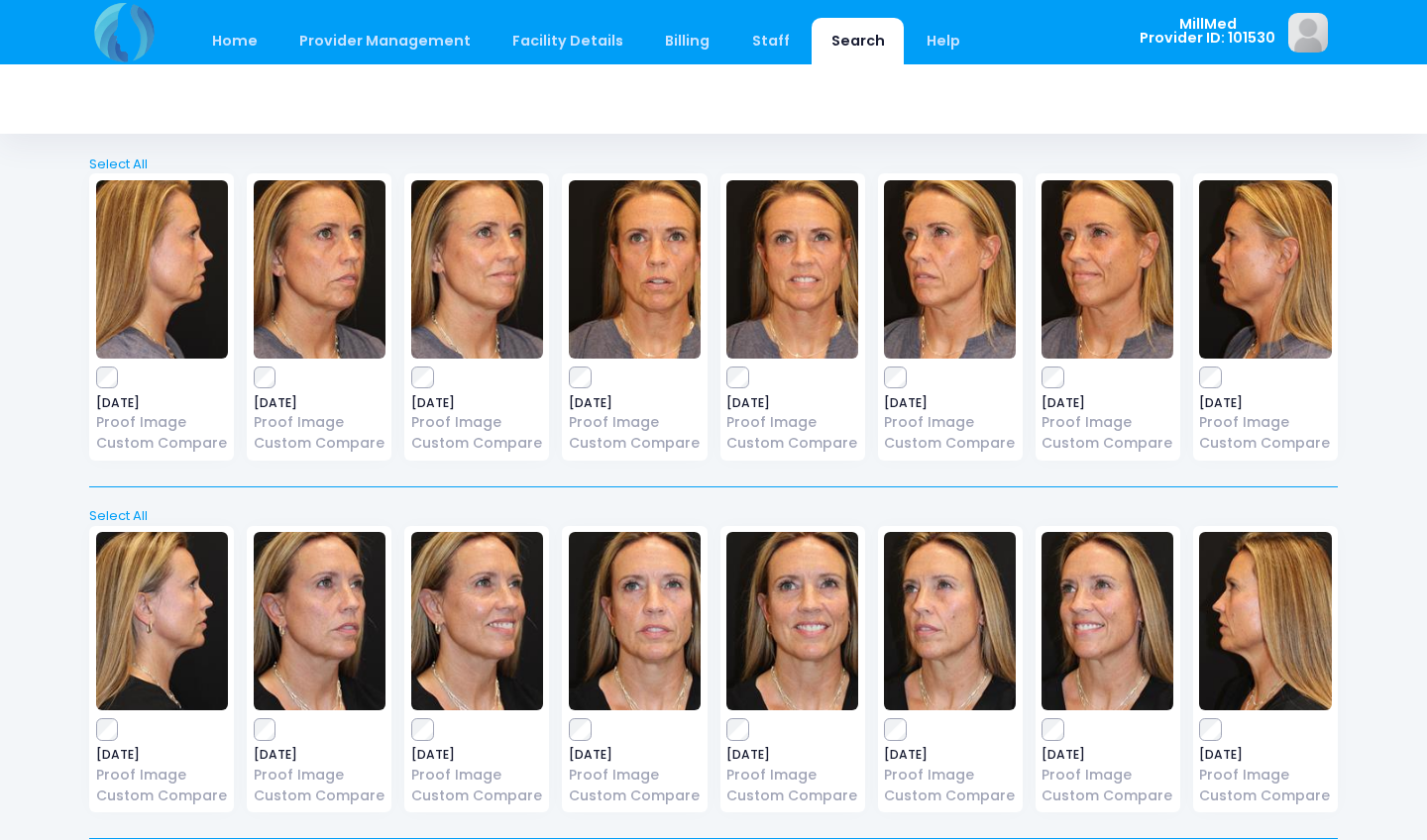 click at bounding box center [634, 269] 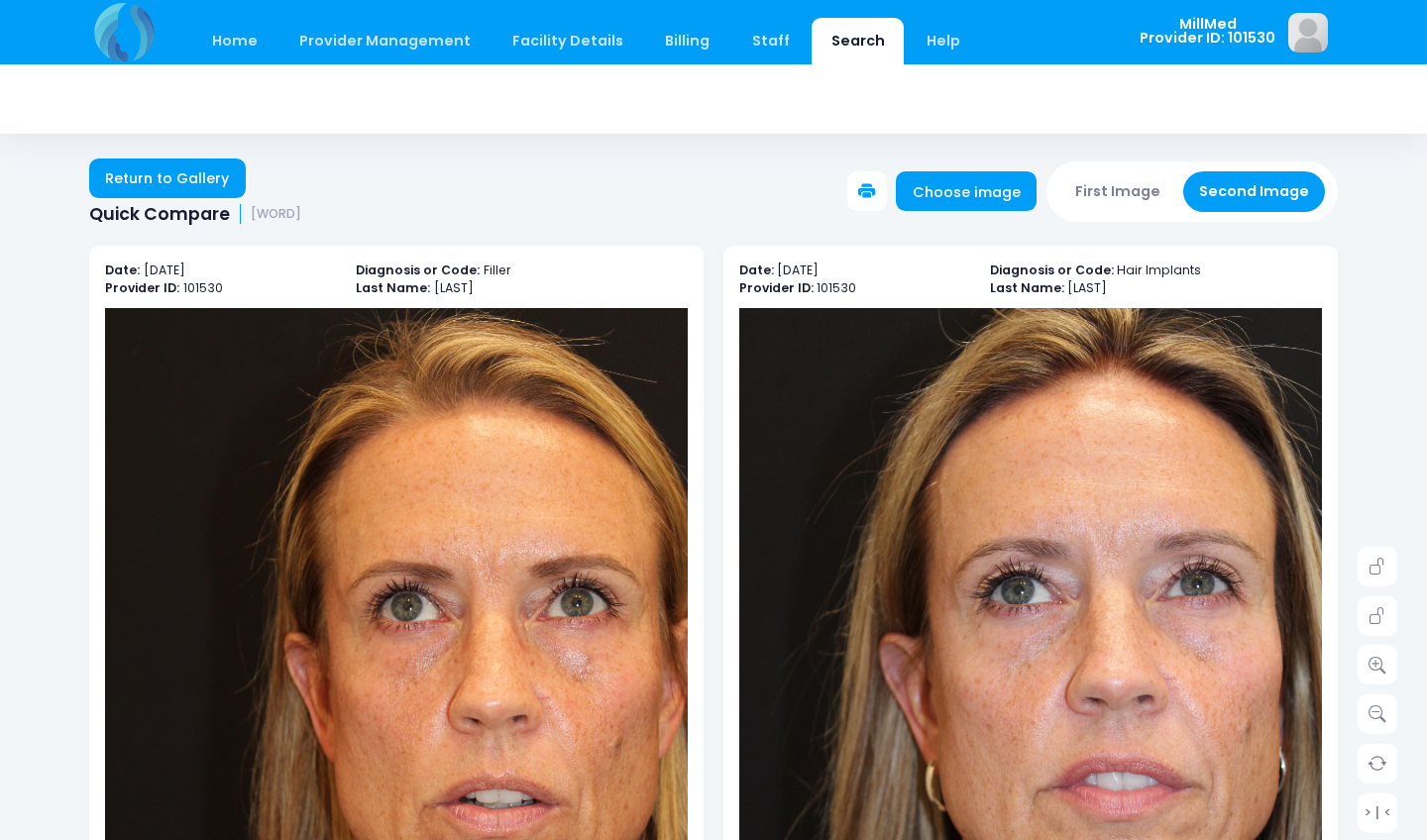 scroll, scrollTop: 0, scrollLeft: 0, axis: both 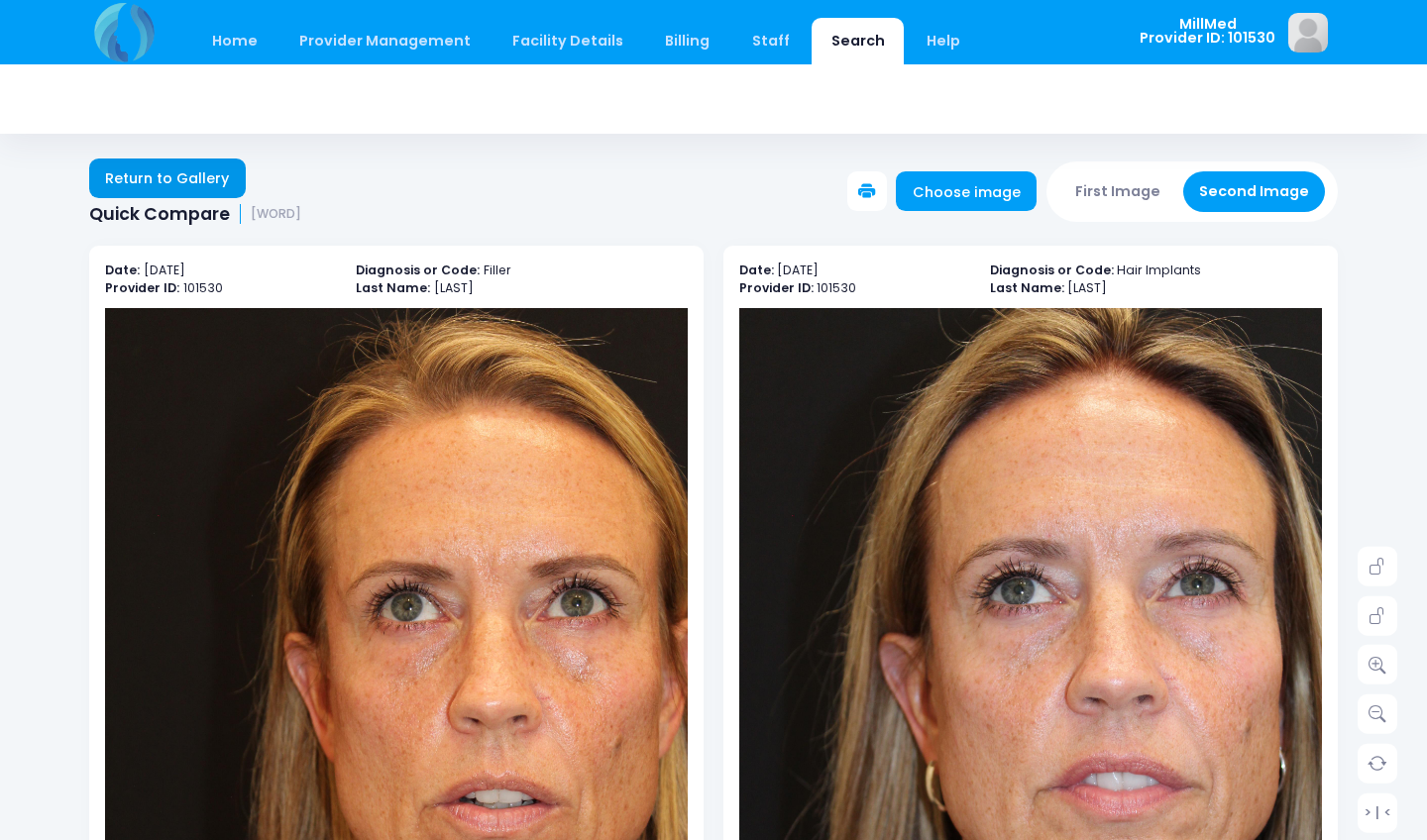 click on "Return to Gallery" at bounding box center [167, 178] 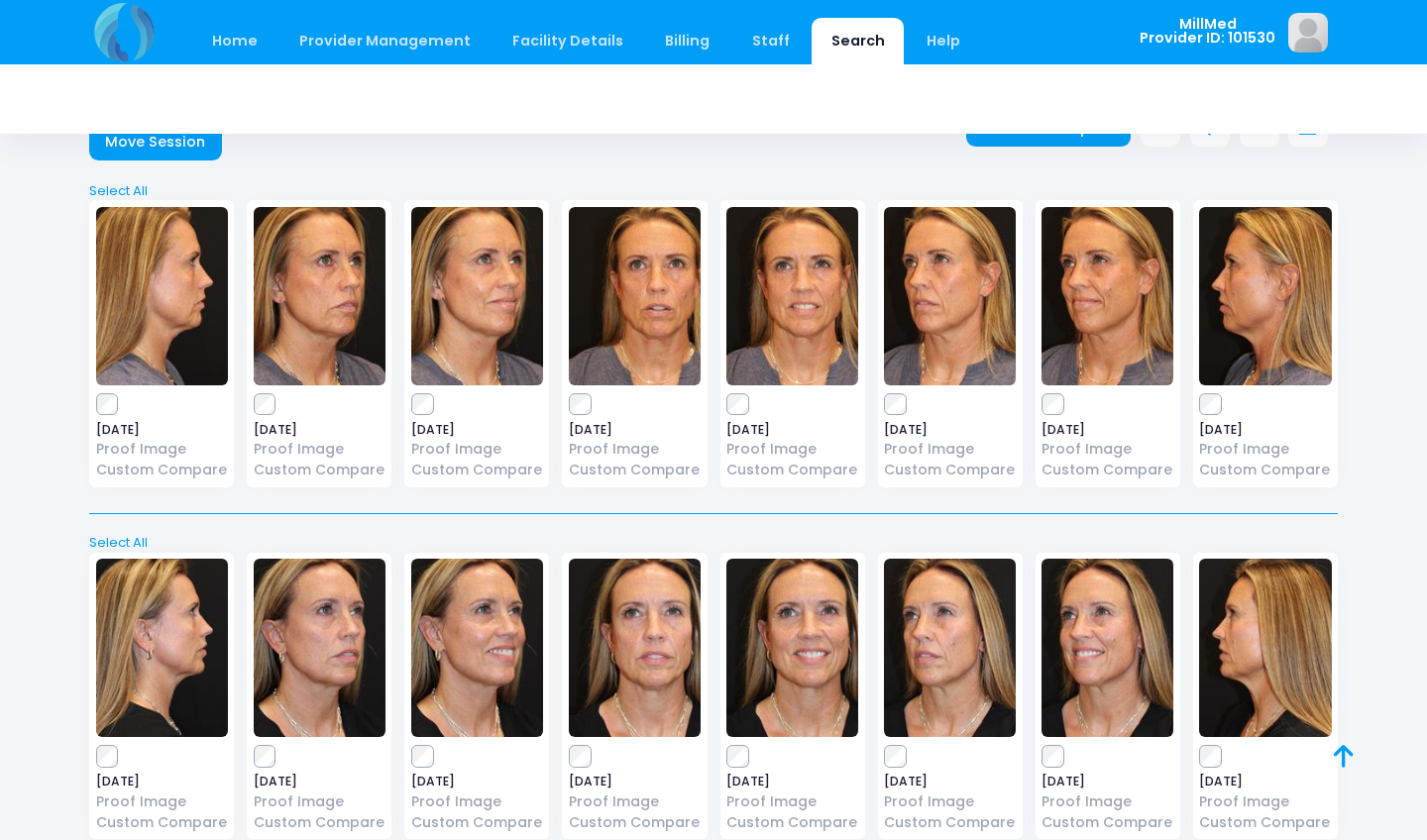 scroll, scrollTop: 52, scrollLeft: 0, axis: vertical 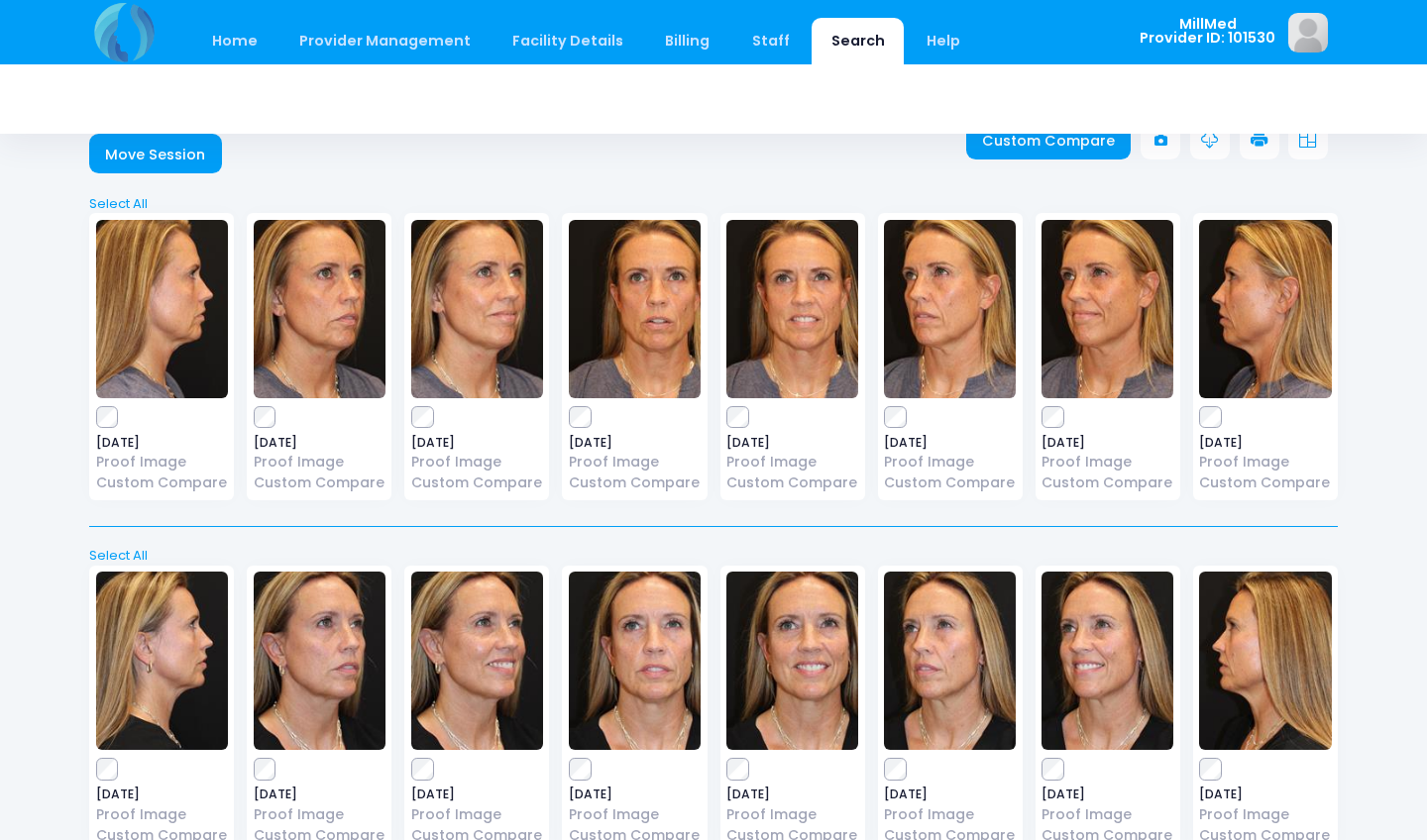click at bounding box center (477, 309) 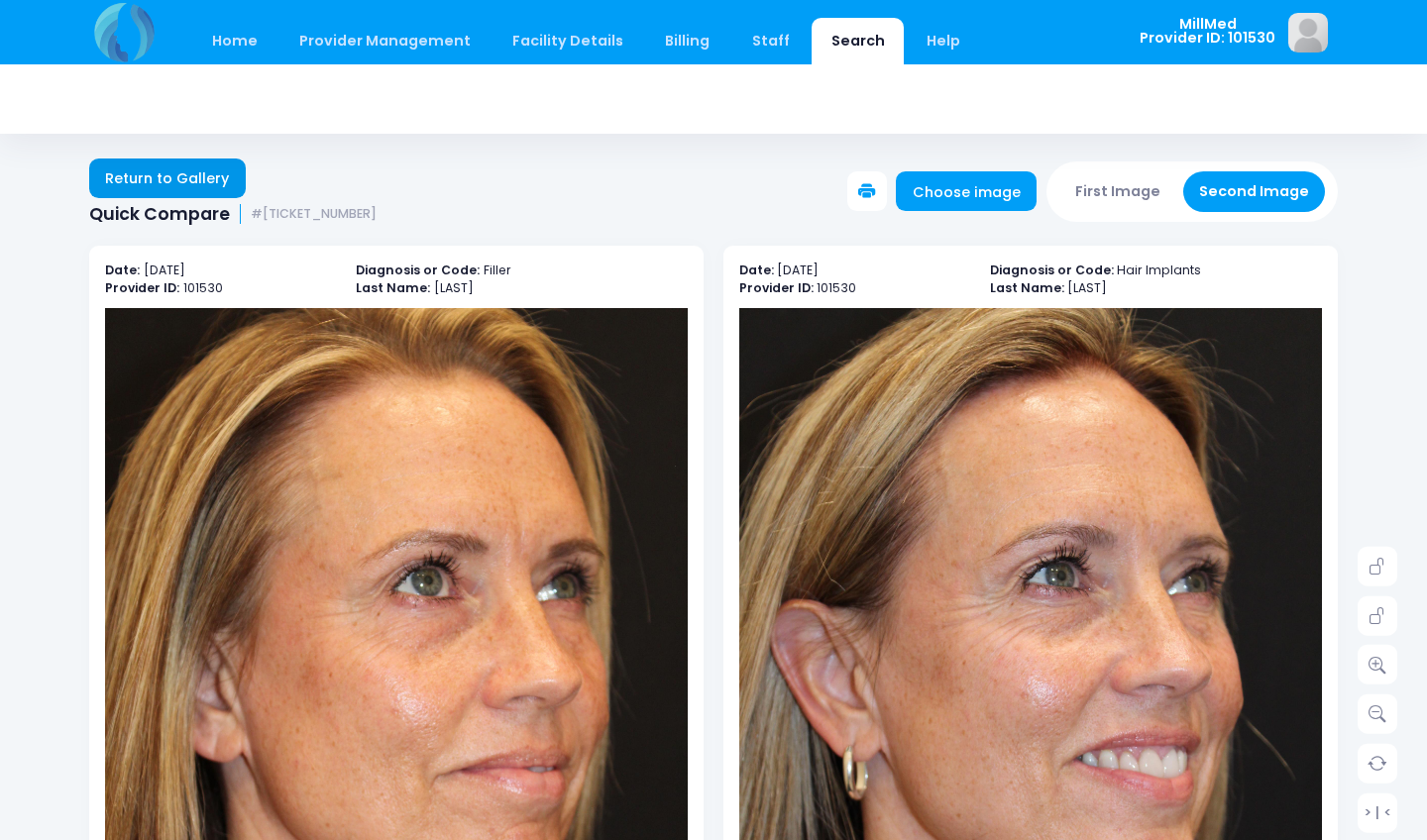 scroll, scrollTop: 0, scrollLeft: 0, axis: both 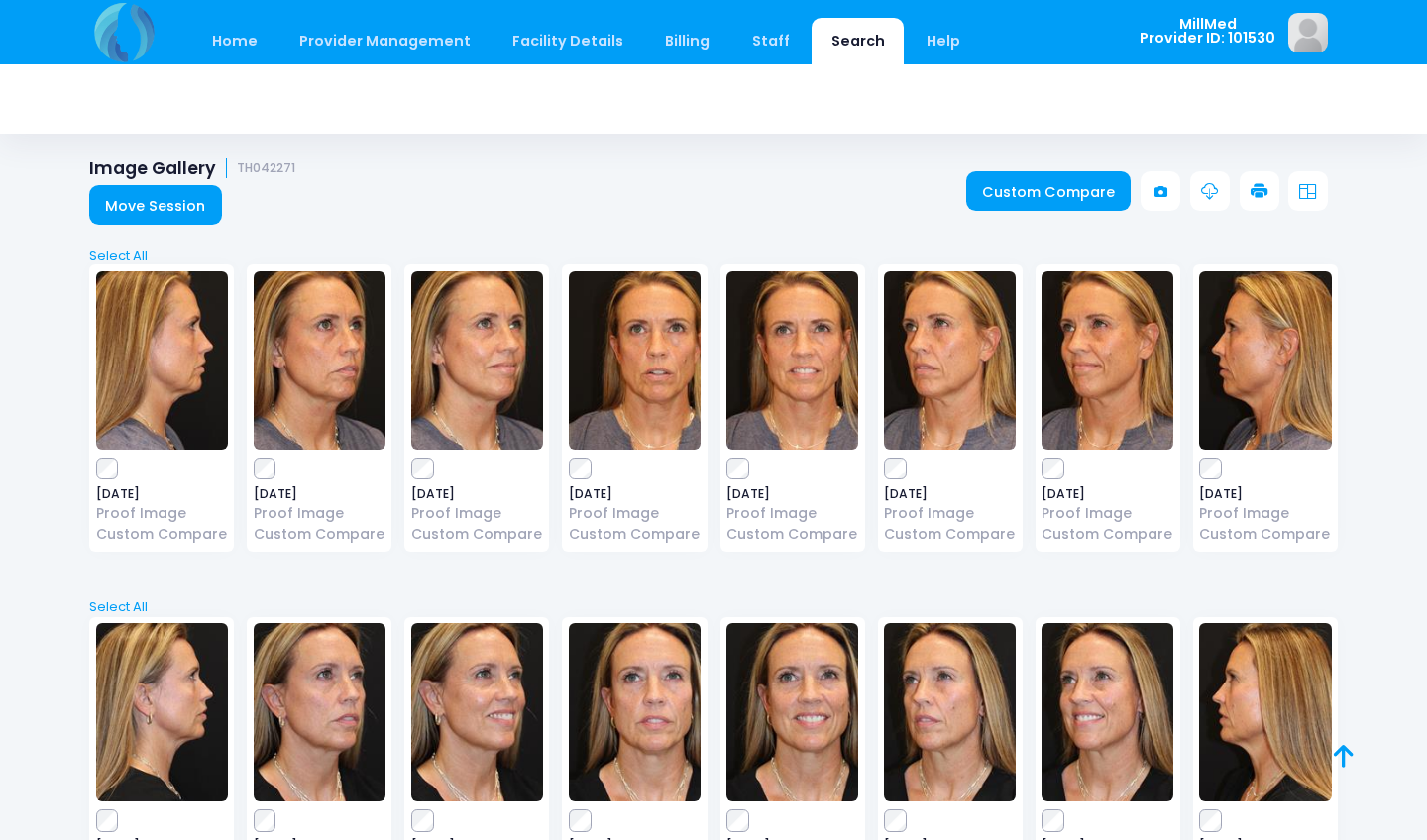 click at bounding box center (949, 361) 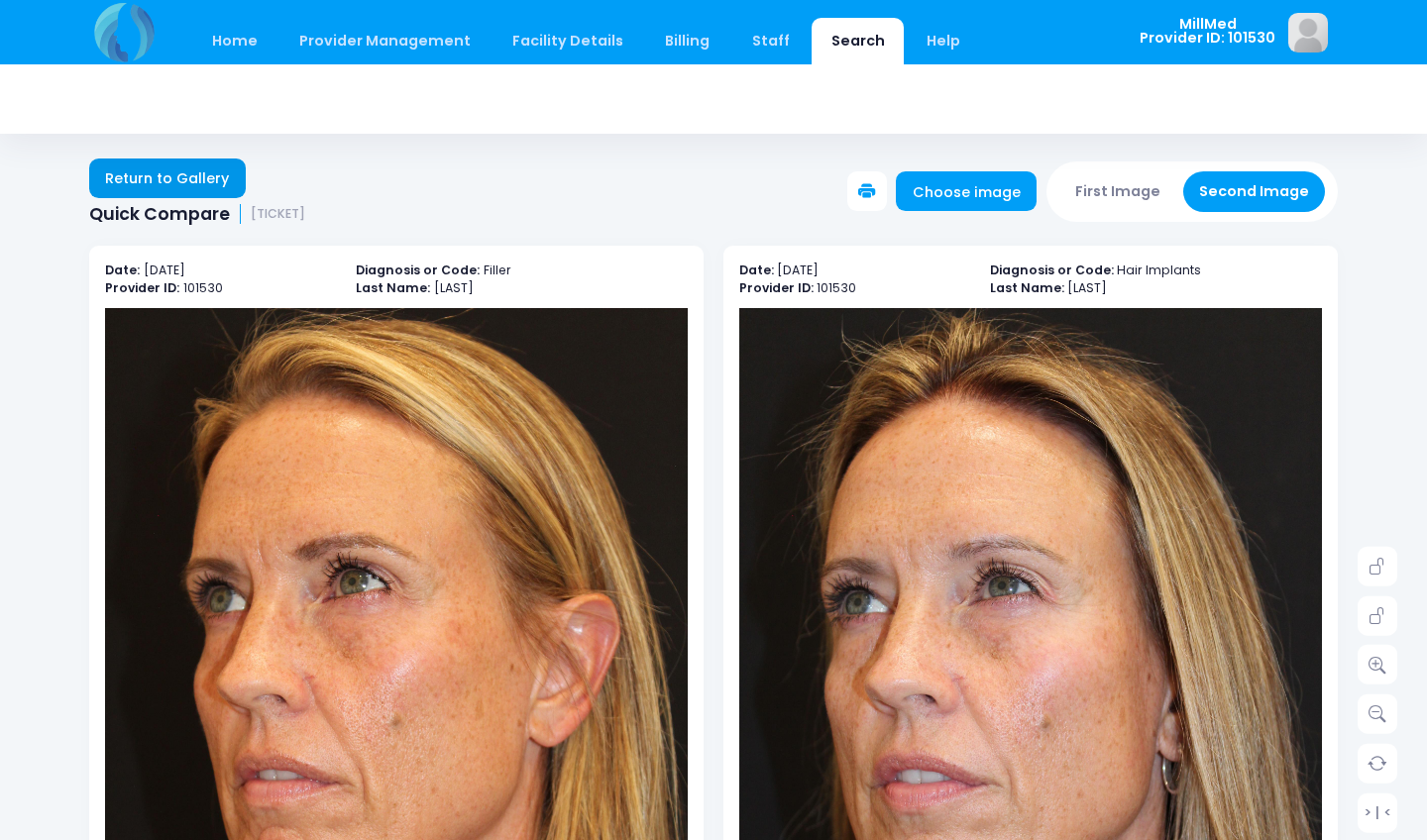 scroll, scrollTop: 0, scrollLeft: 0, axis: both 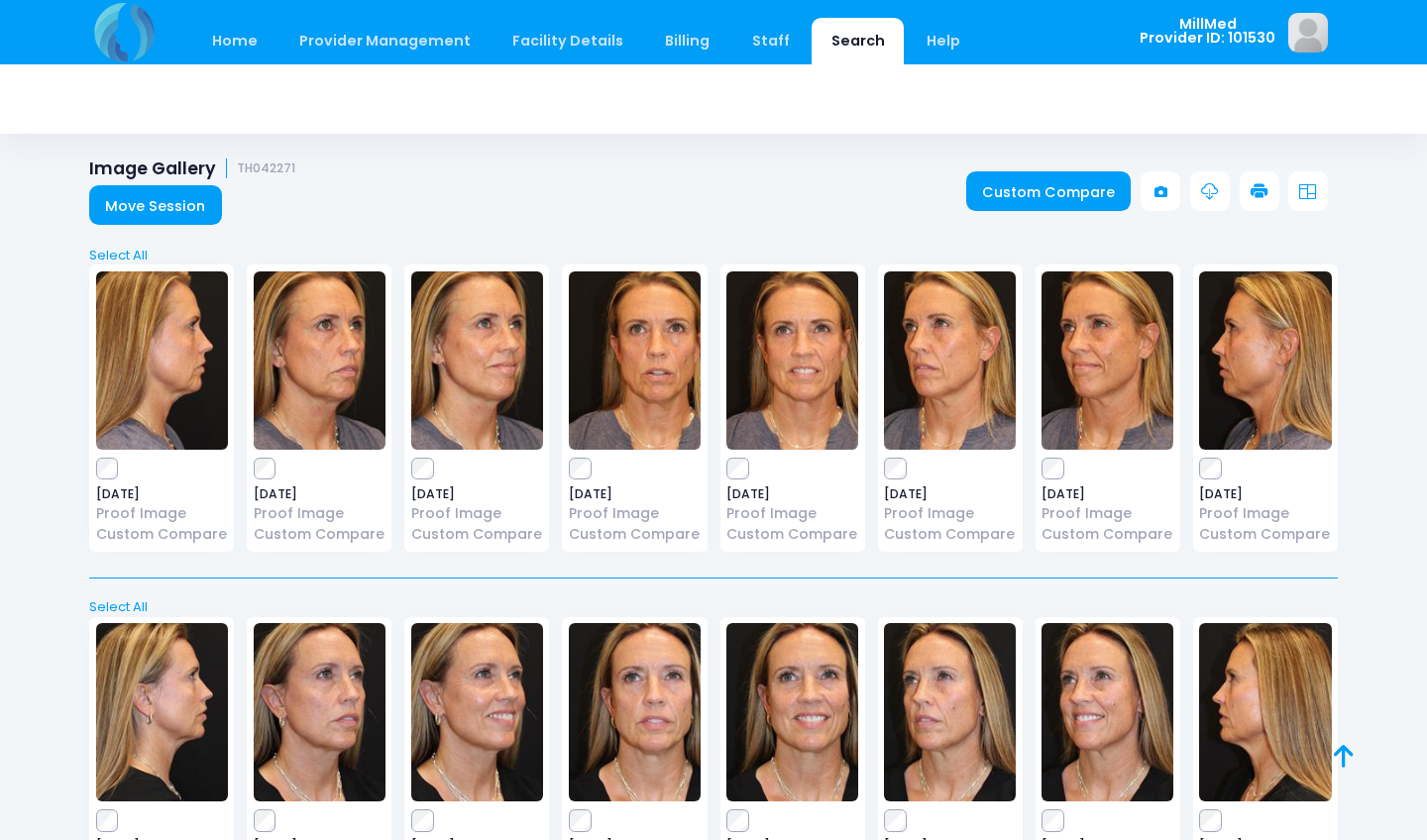 click at bounding box center (792, 361) 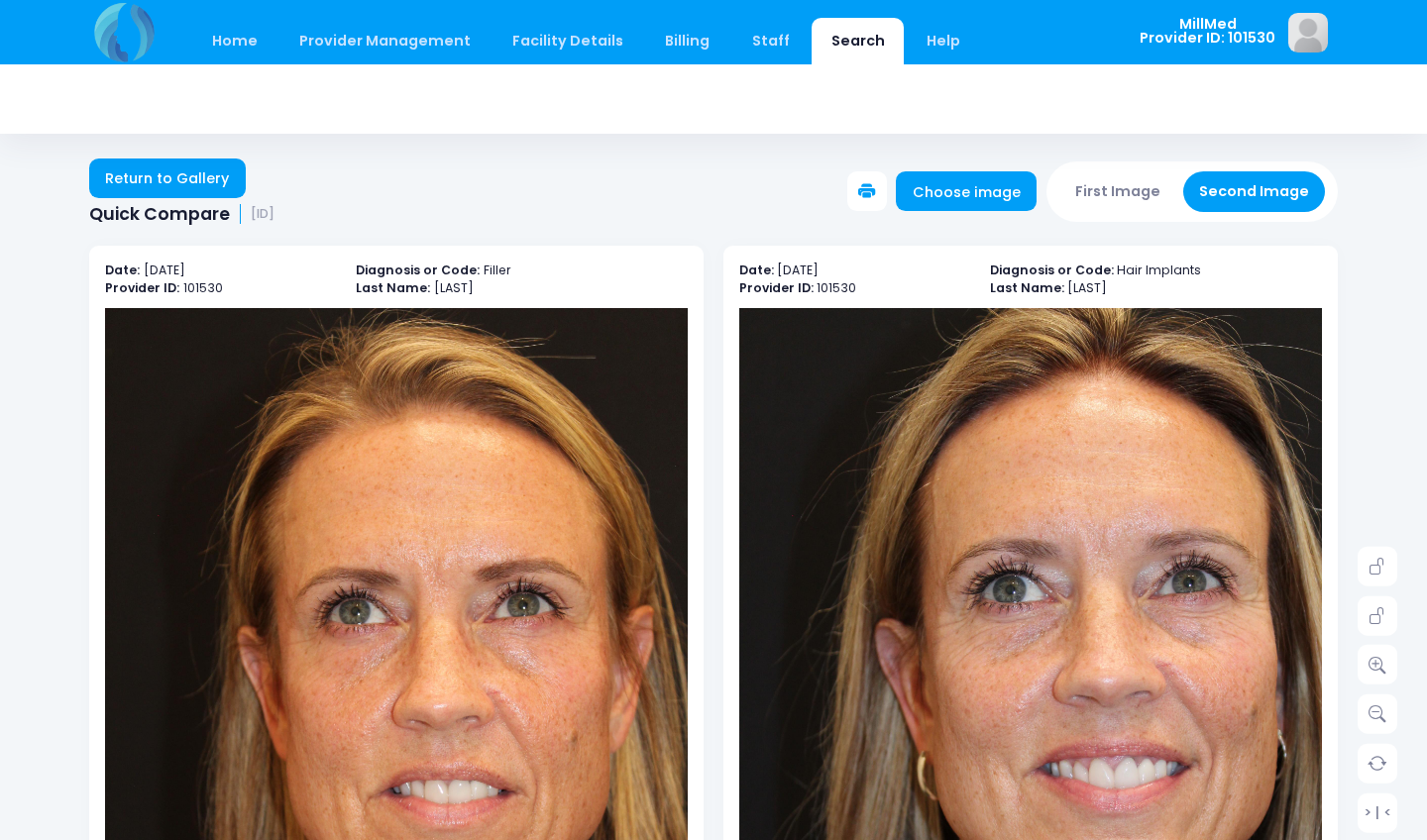scroll, scrollTop: 0, scrollLeft: 0, axis: both 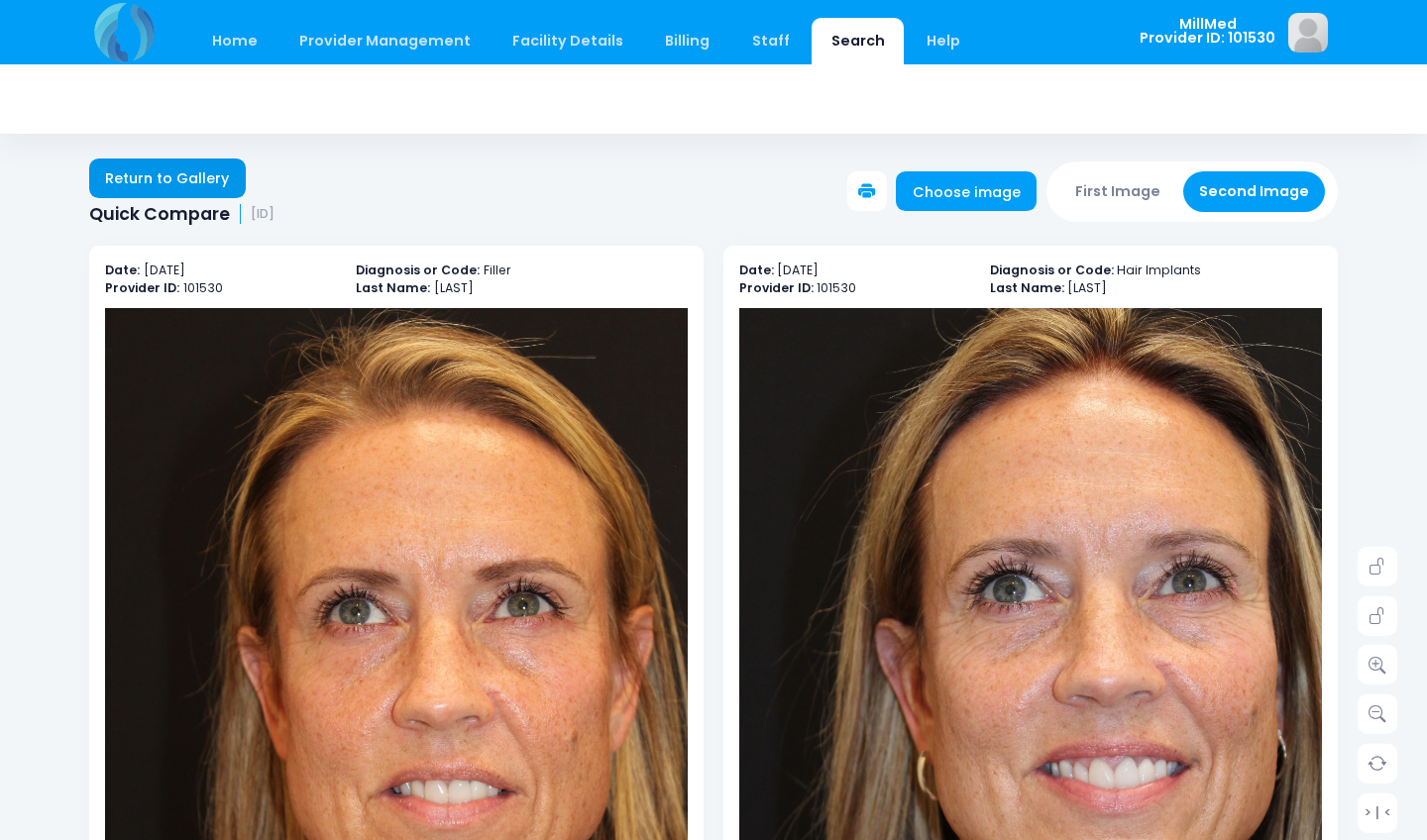 click on "Return to Gallery" at bounding box center (167, 178) 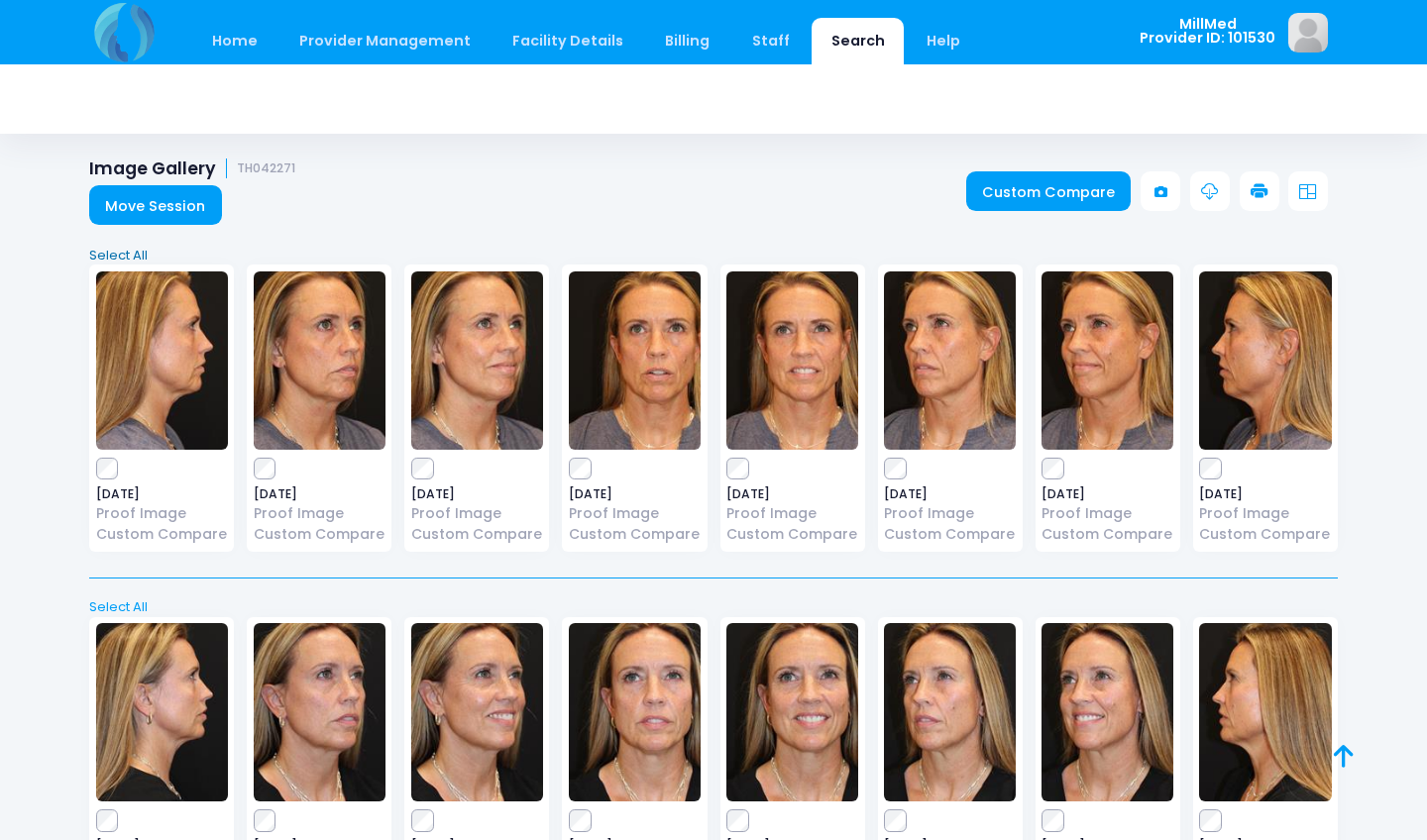 scroll, scrollTop: 0, scrollLeft: 0, axis: both 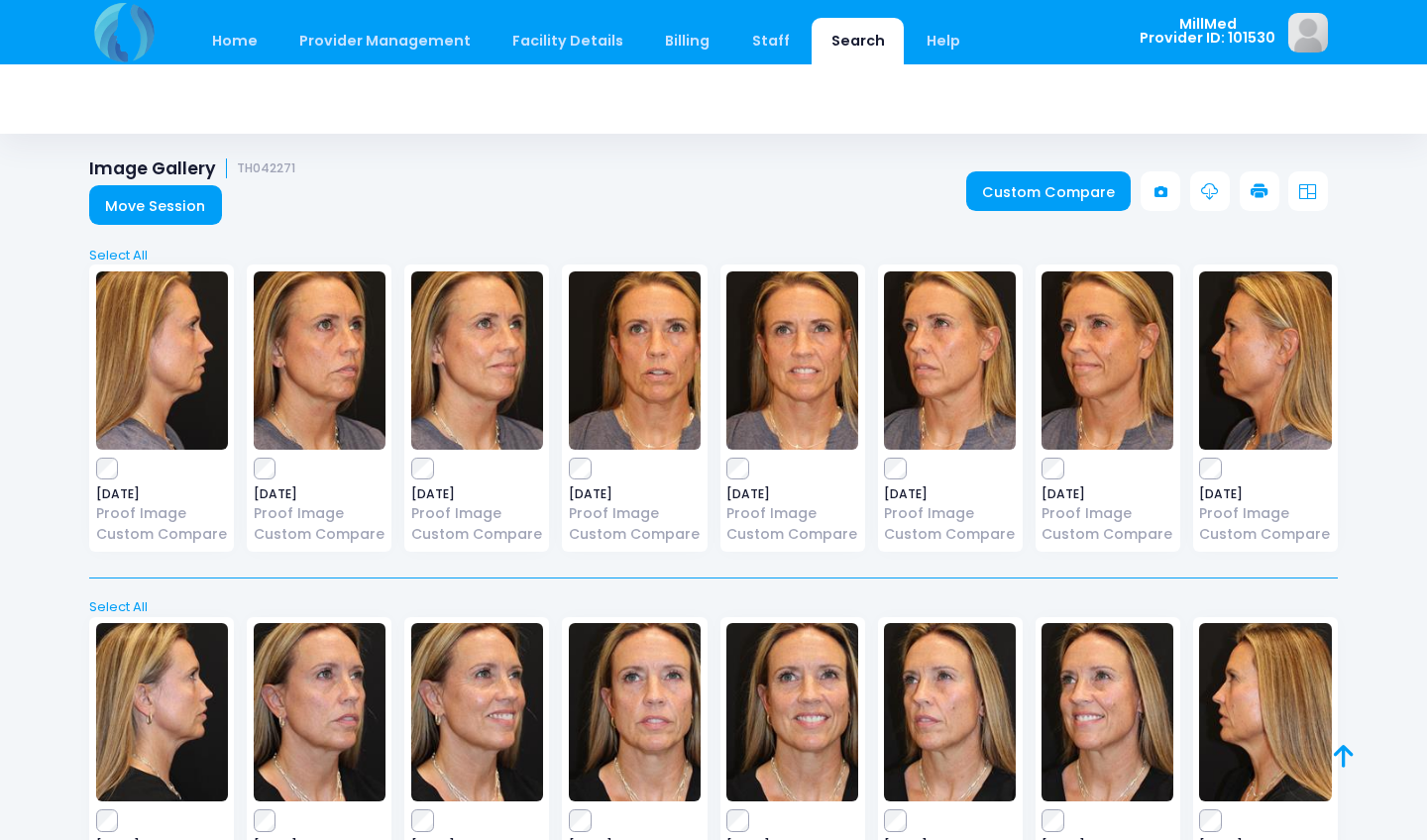 click at bounding box center [162, 361] 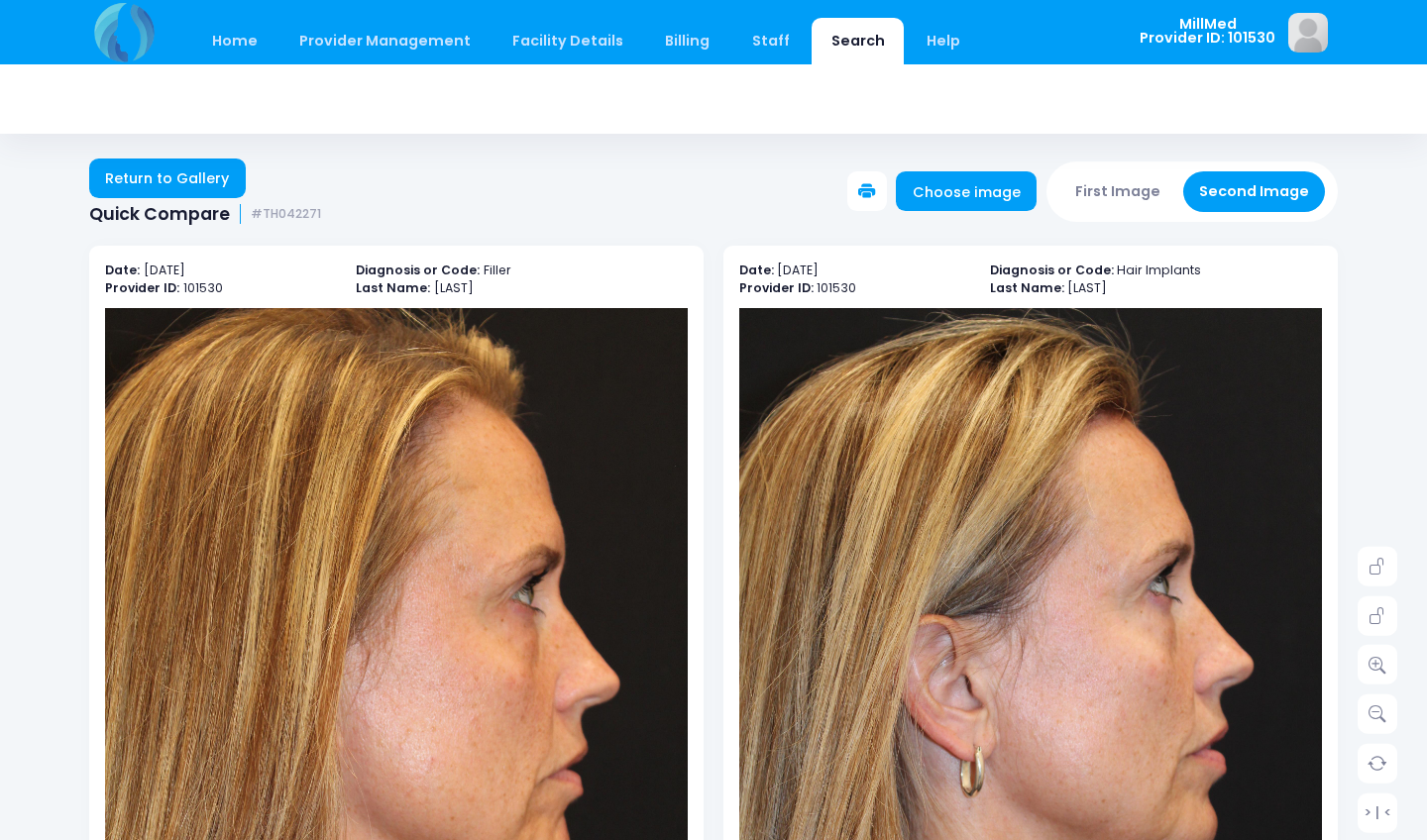scroll, scrollTop: 0, scrollLeft: 0, axis: both 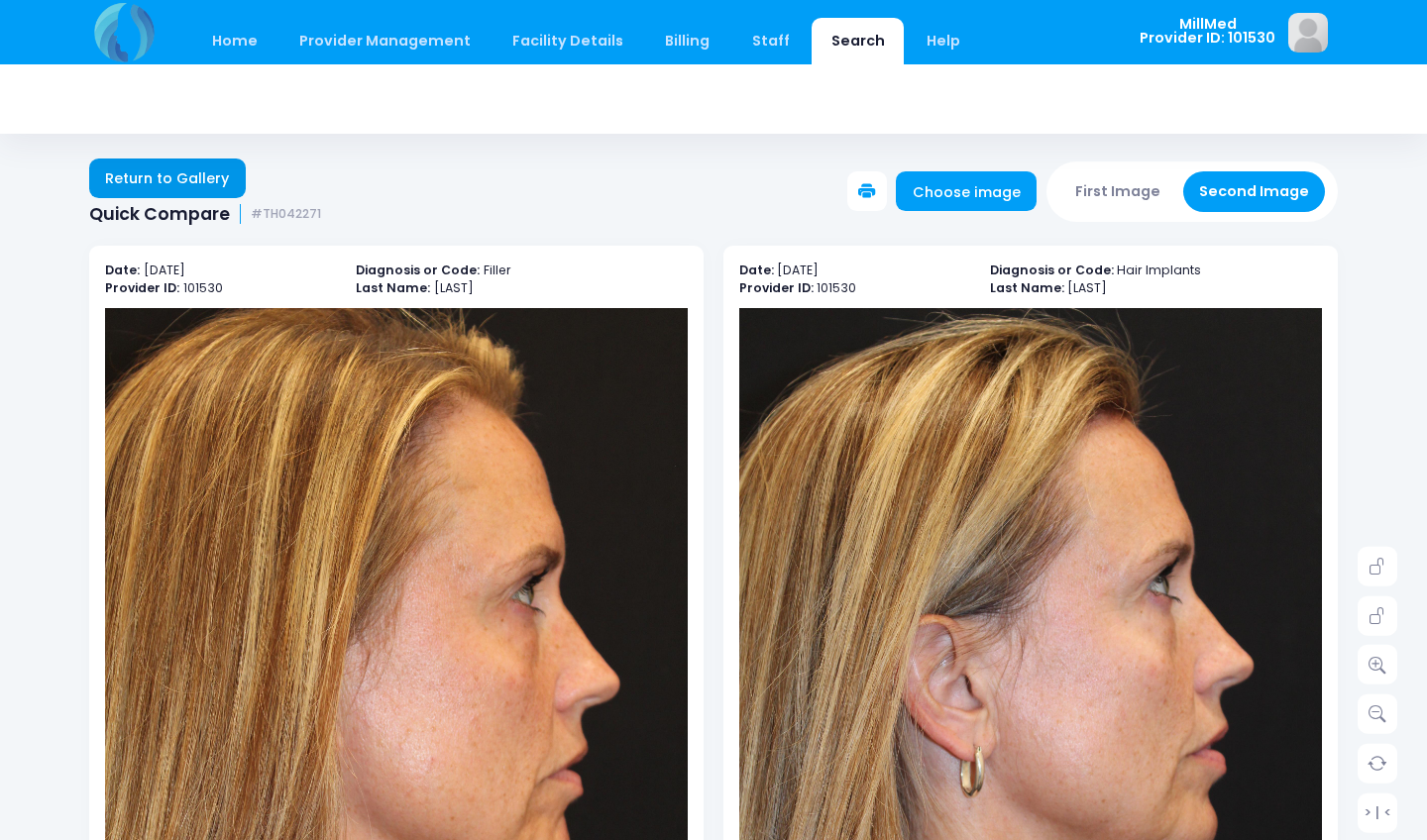 click on "Return to Gallery" at bounding box center (167, 178) 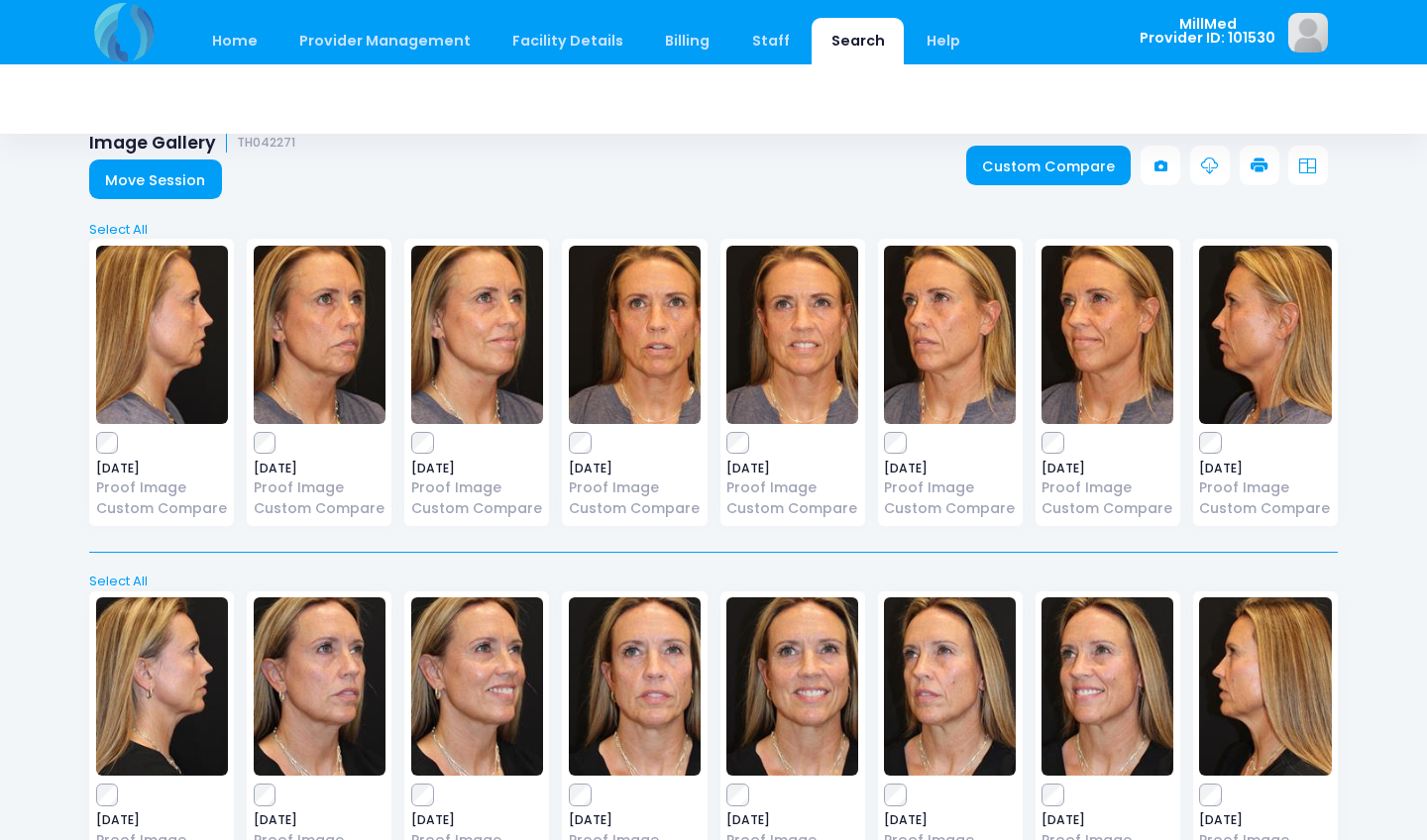 scroll, scrollTop: 25, scrollLeft: 0, axis: vertical 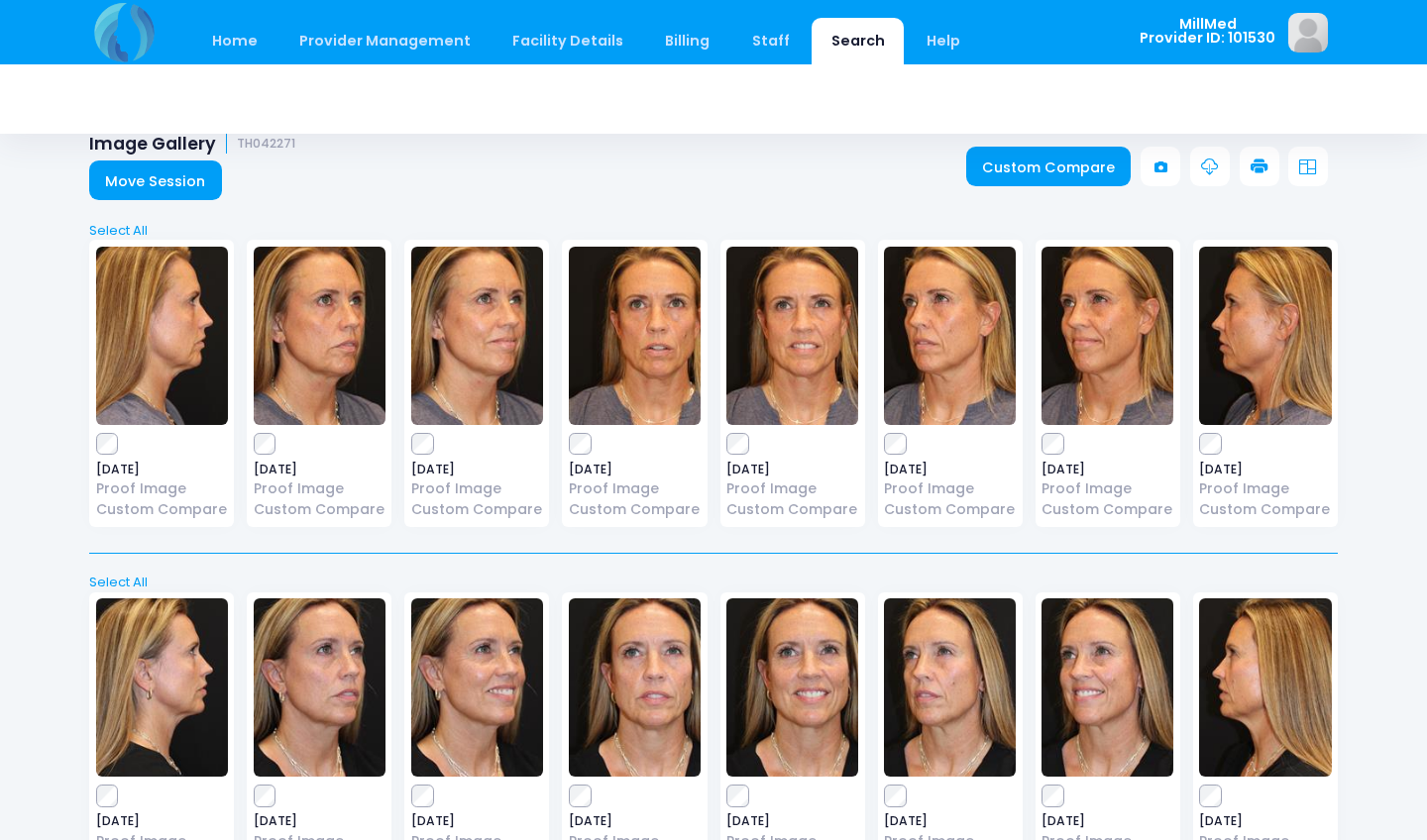 click at bounding box center (634, 336) 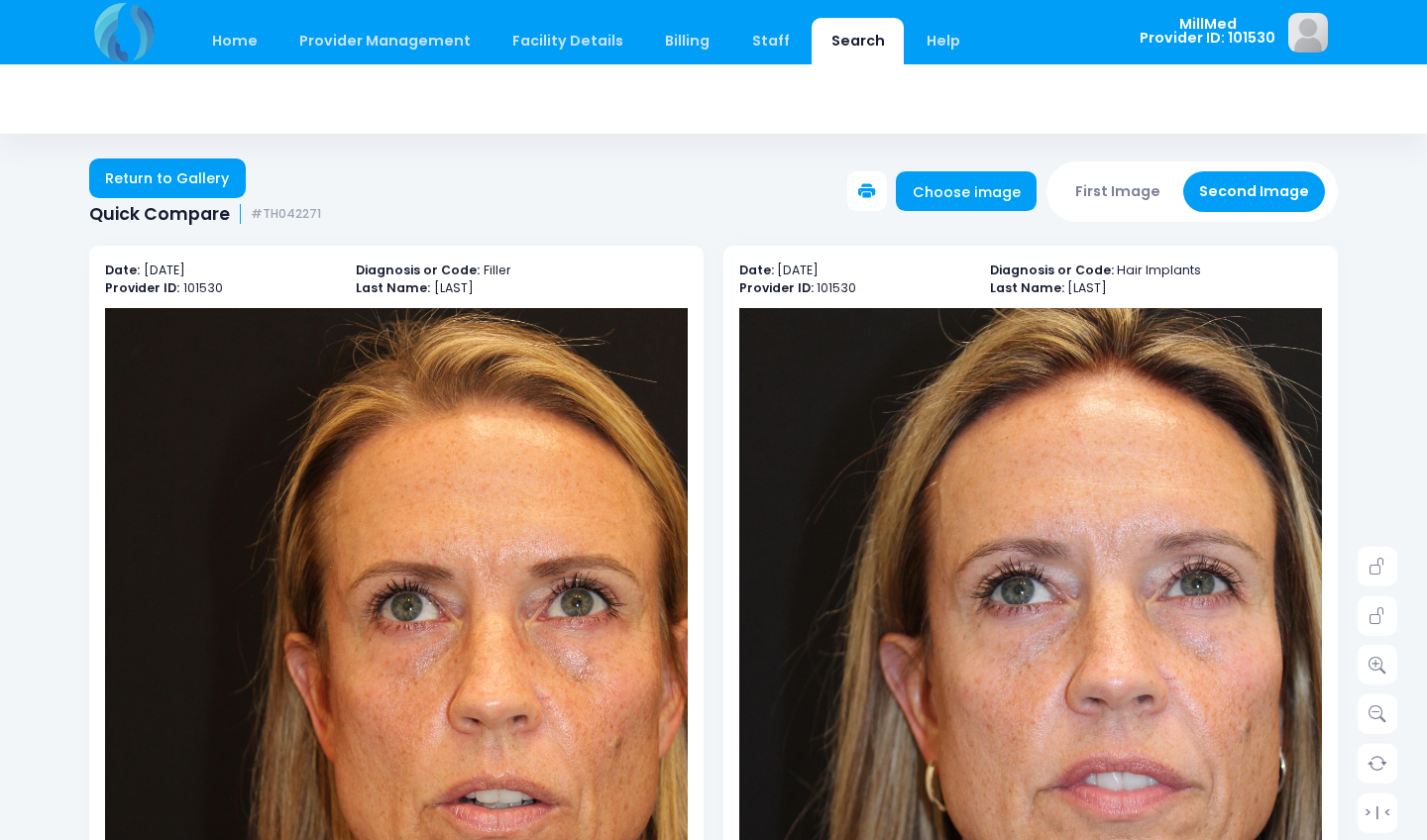 scroll, scrollTop: 0, scrollLeft: 0, axis: both 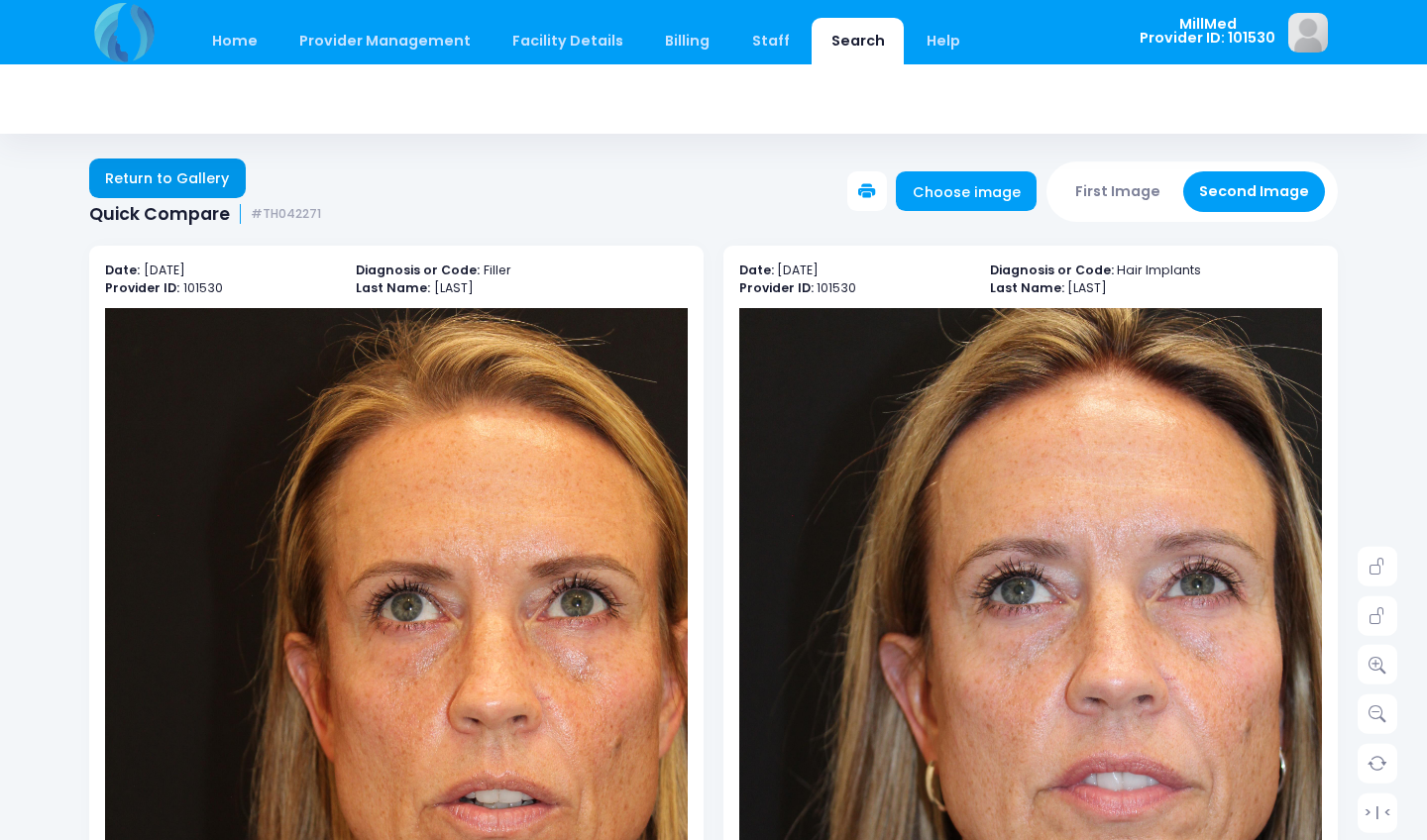 click on "Return to Gallery" at bounding box center (167, 178) 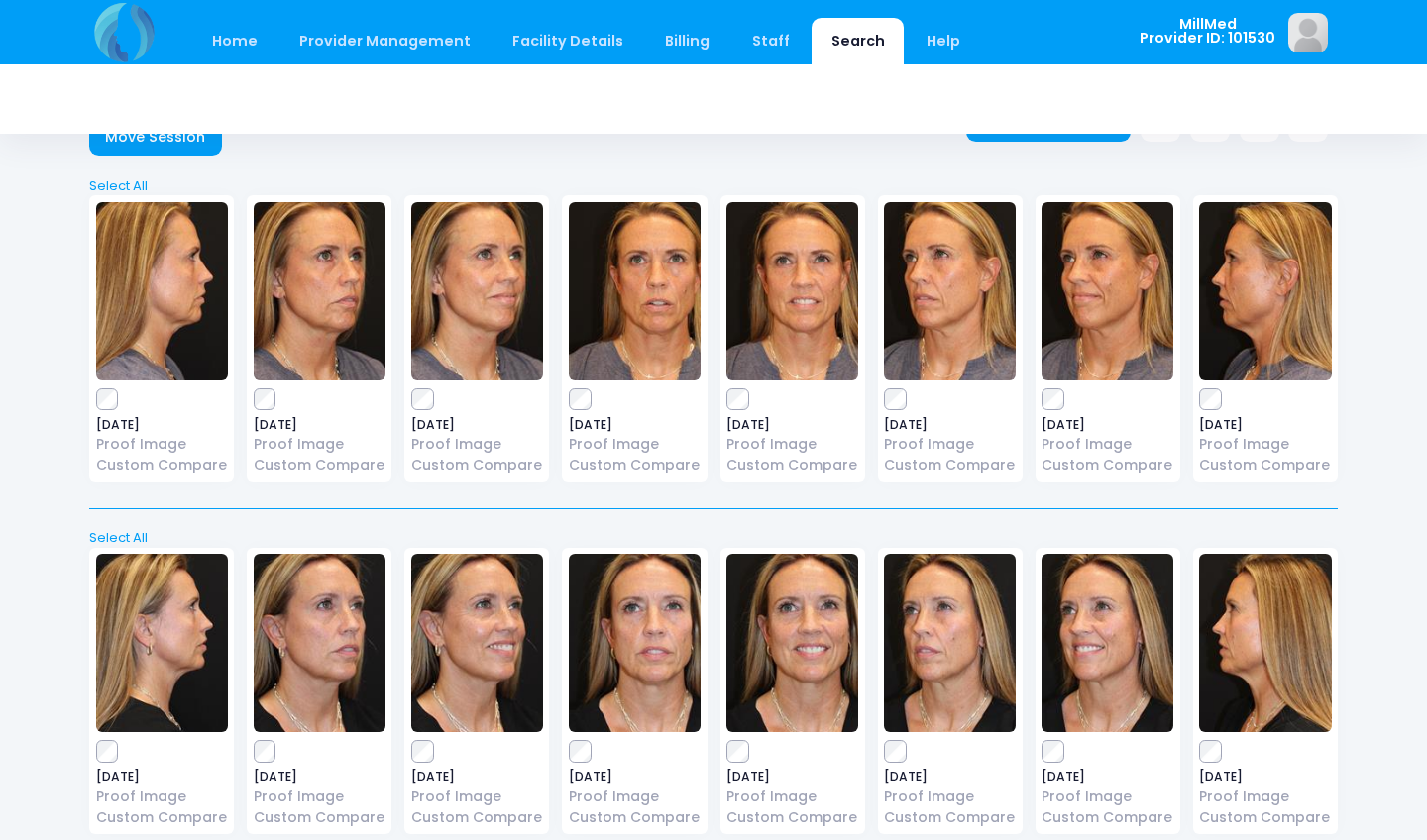 scroll, scrollTop: 69, scrollLeft: 0, axis: vertical 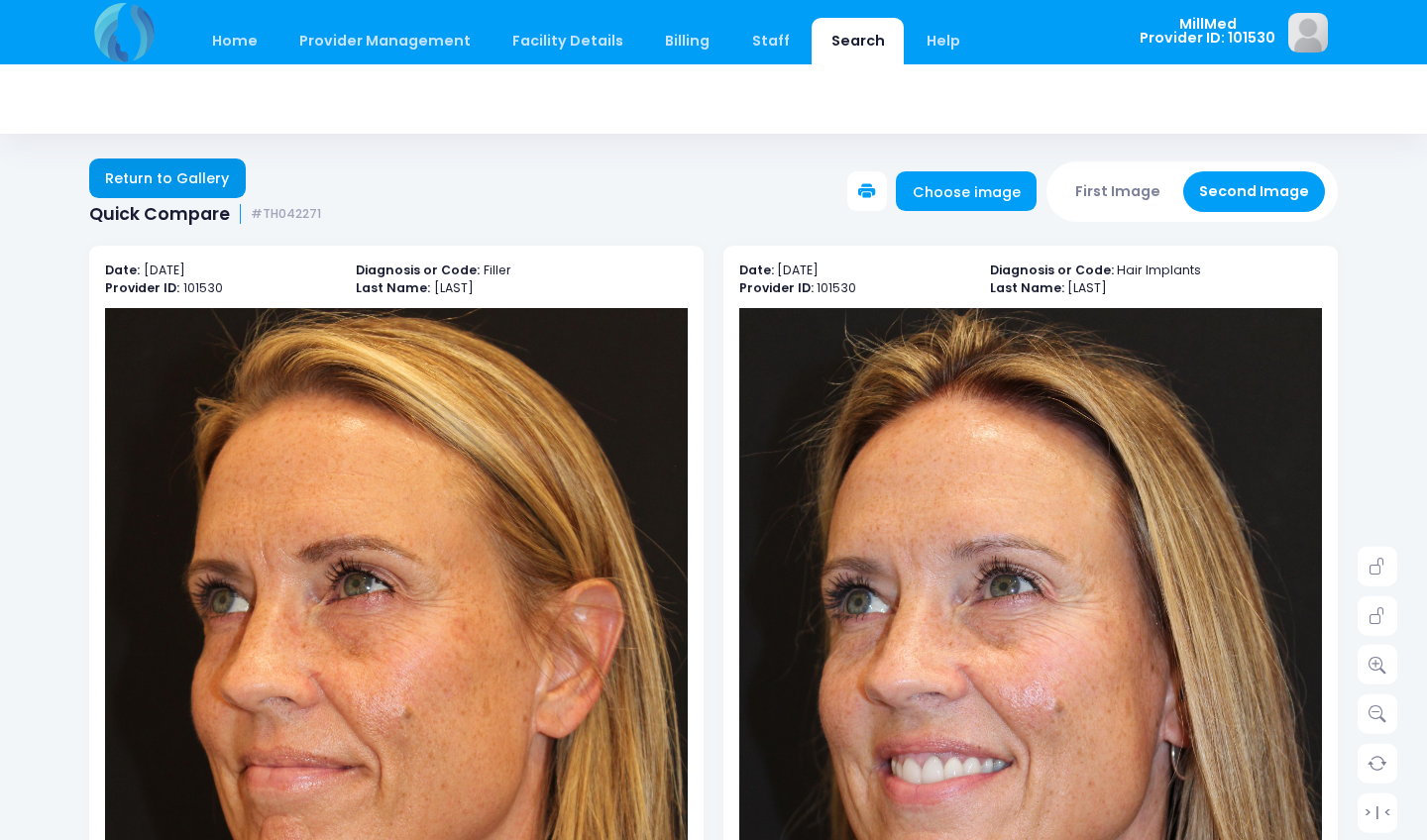 click on "Return to Gallery" at bounding box center [167, 178] 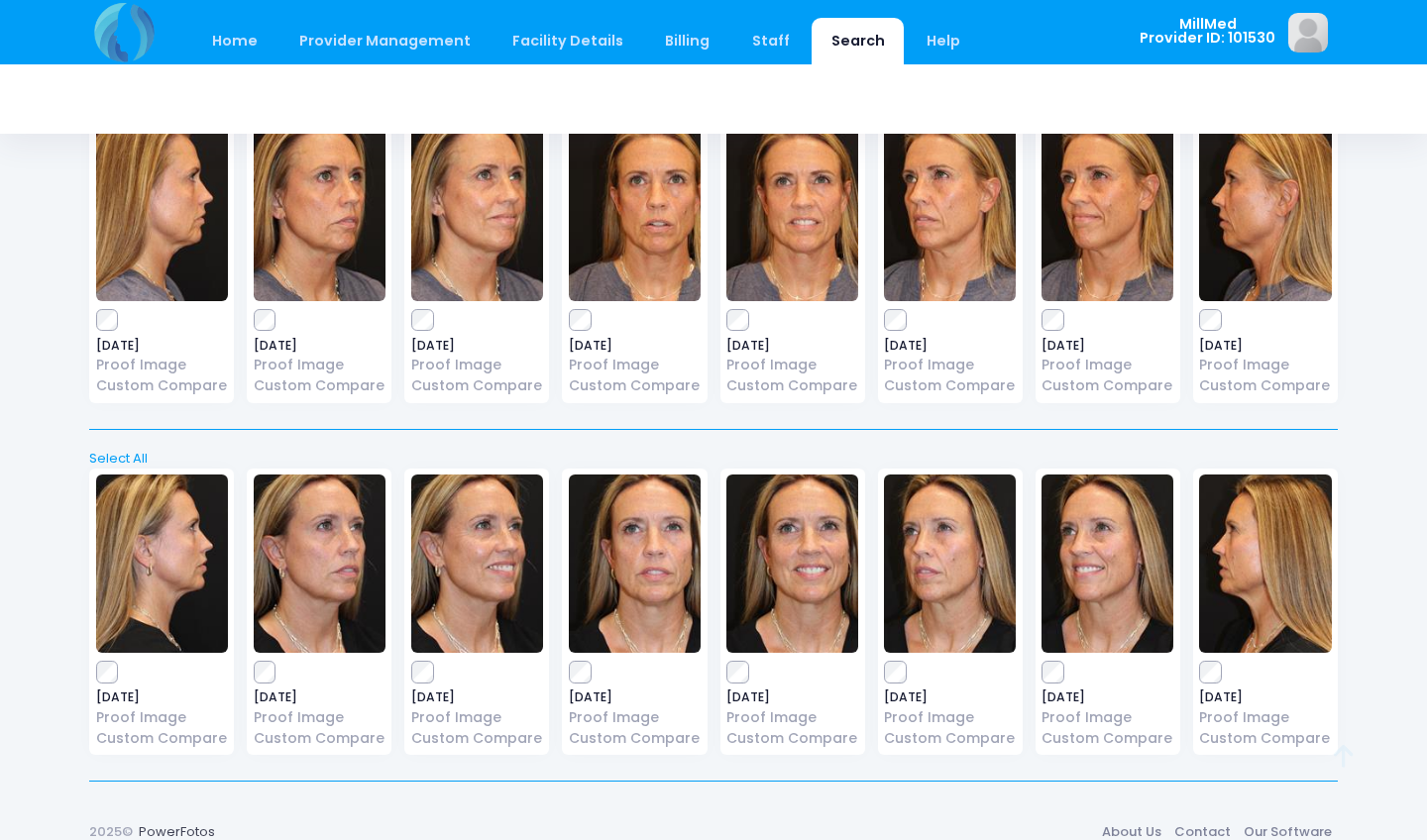 scroll, scrollTop: 149, scrollLeft: 0, axis: vertical 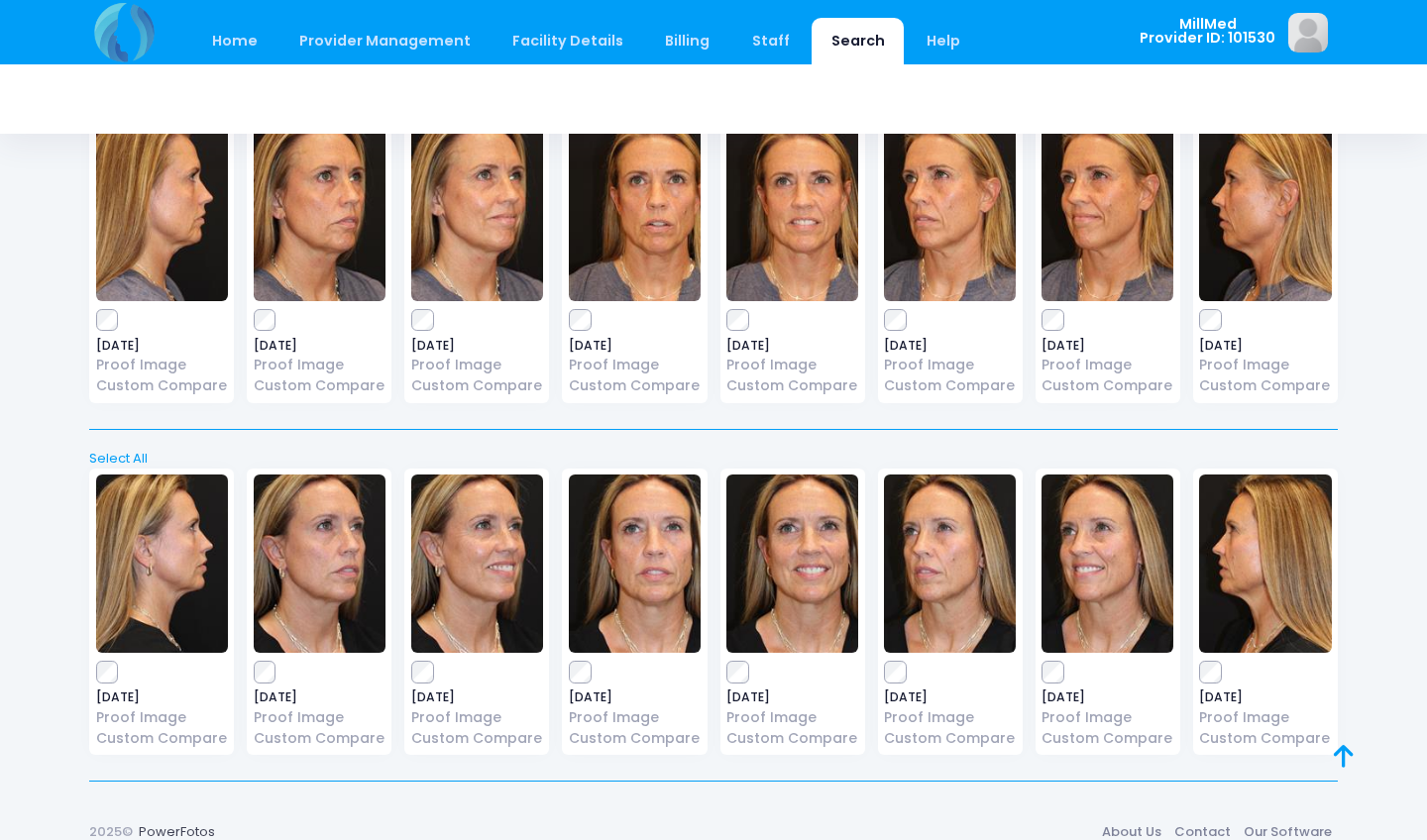 click at bounding box center (477, 212) 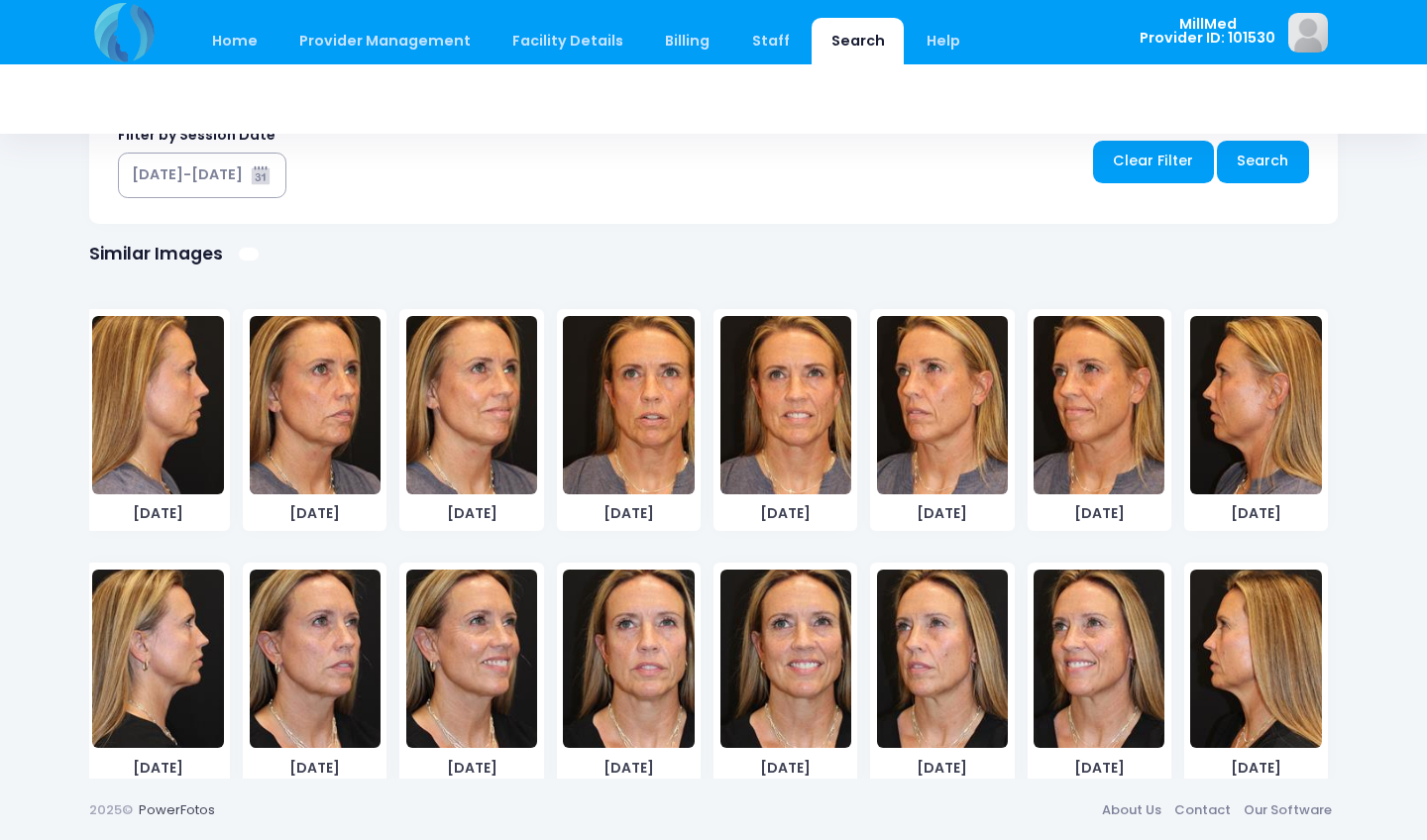 scroll, scrollTop: 1032, scrollLeft: 0, axis: vertical 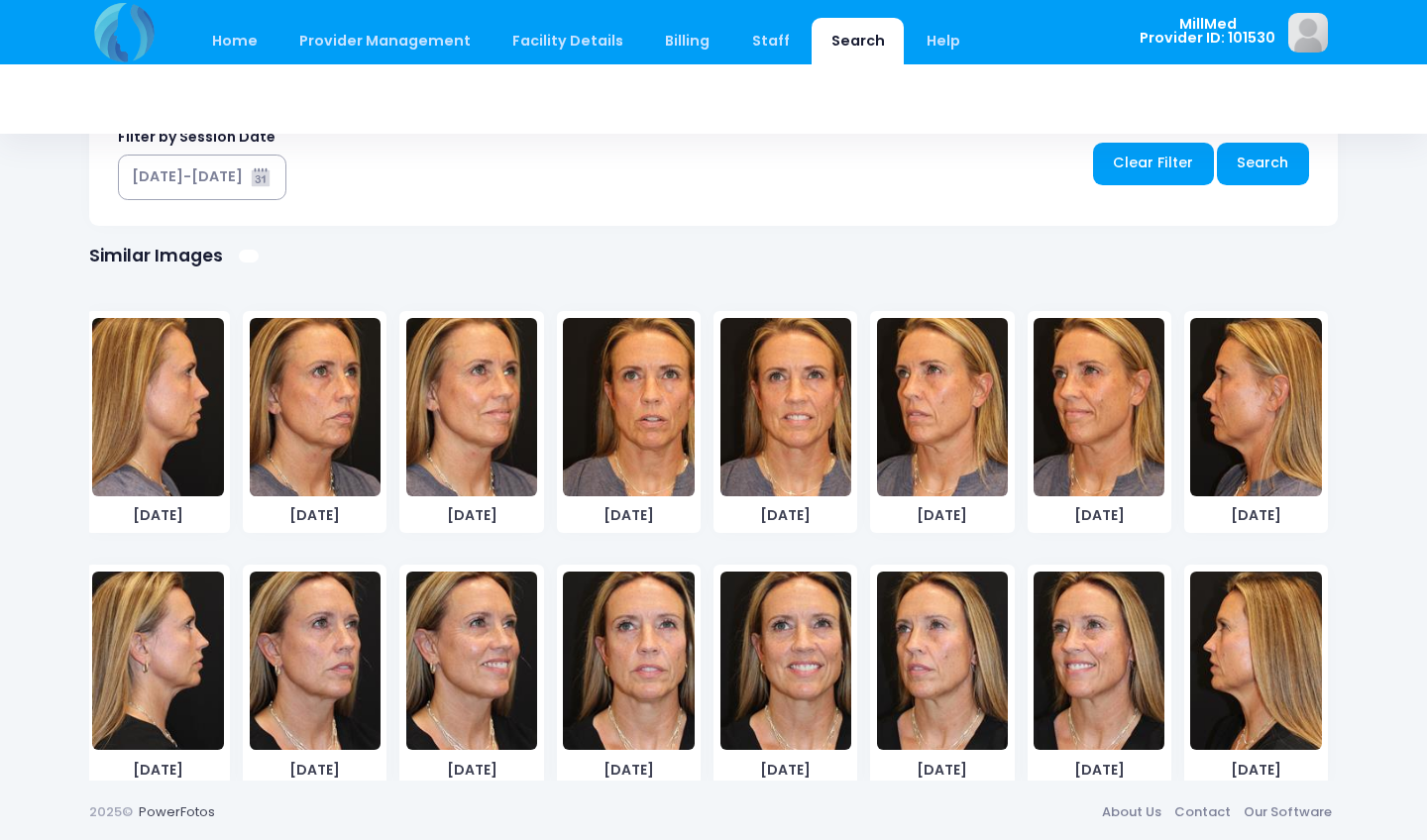click at bounding box center (786, 407) 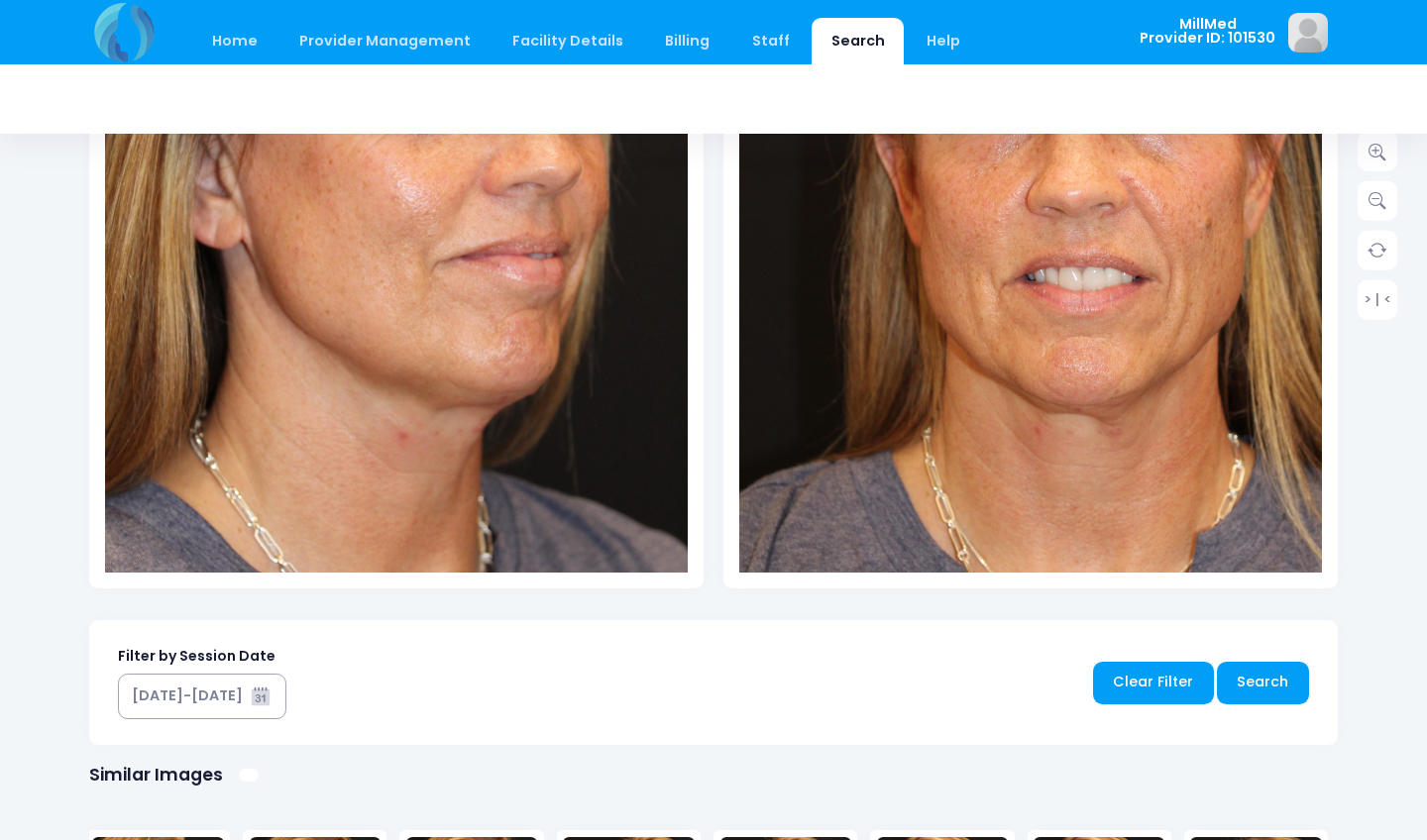 scroll, scrollTop: 514, scrollLeft: 0, axis: vertical 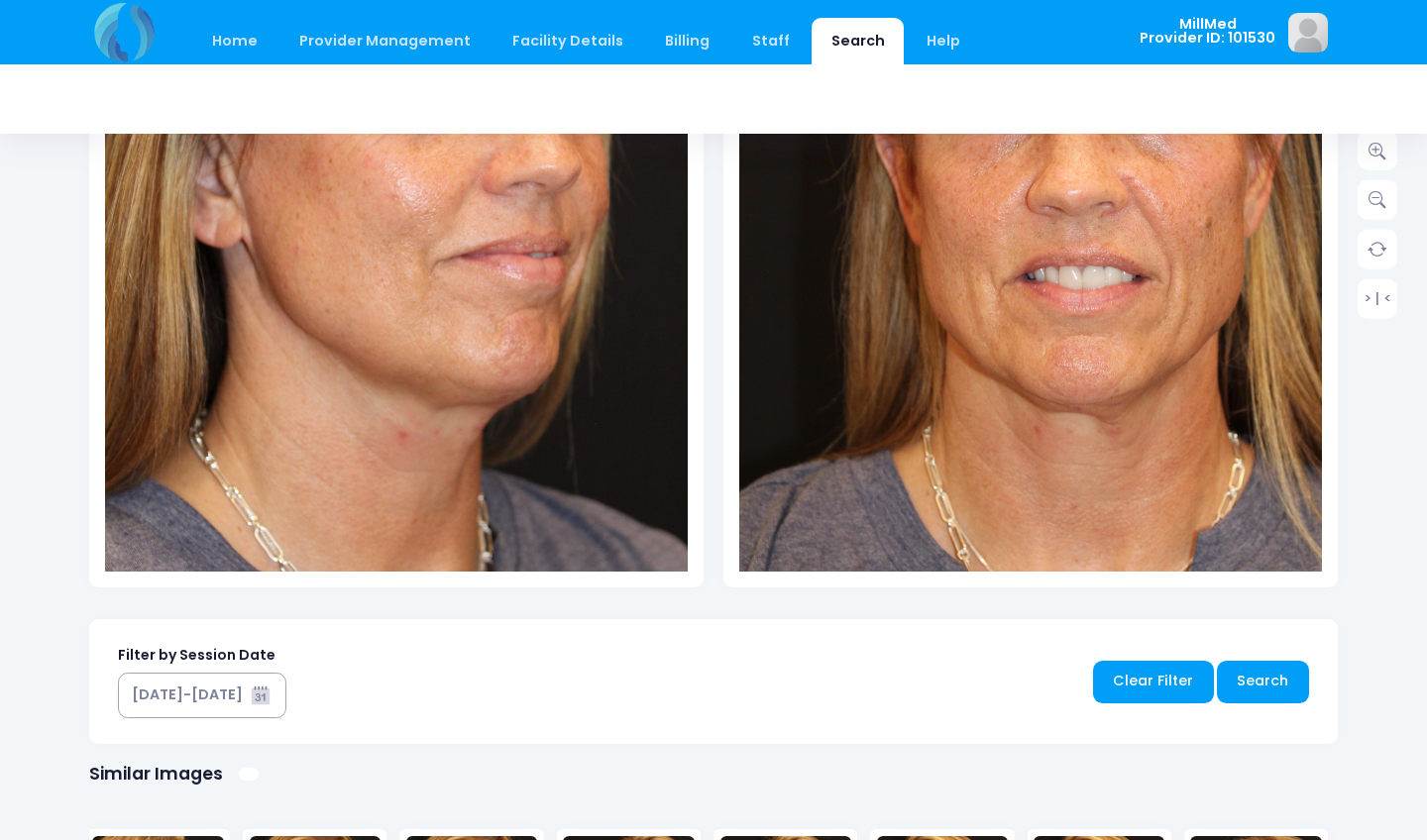 click on "Home
Provider Management
Provider Management
Add User View Users Billing" at bounding box center [714, 423] 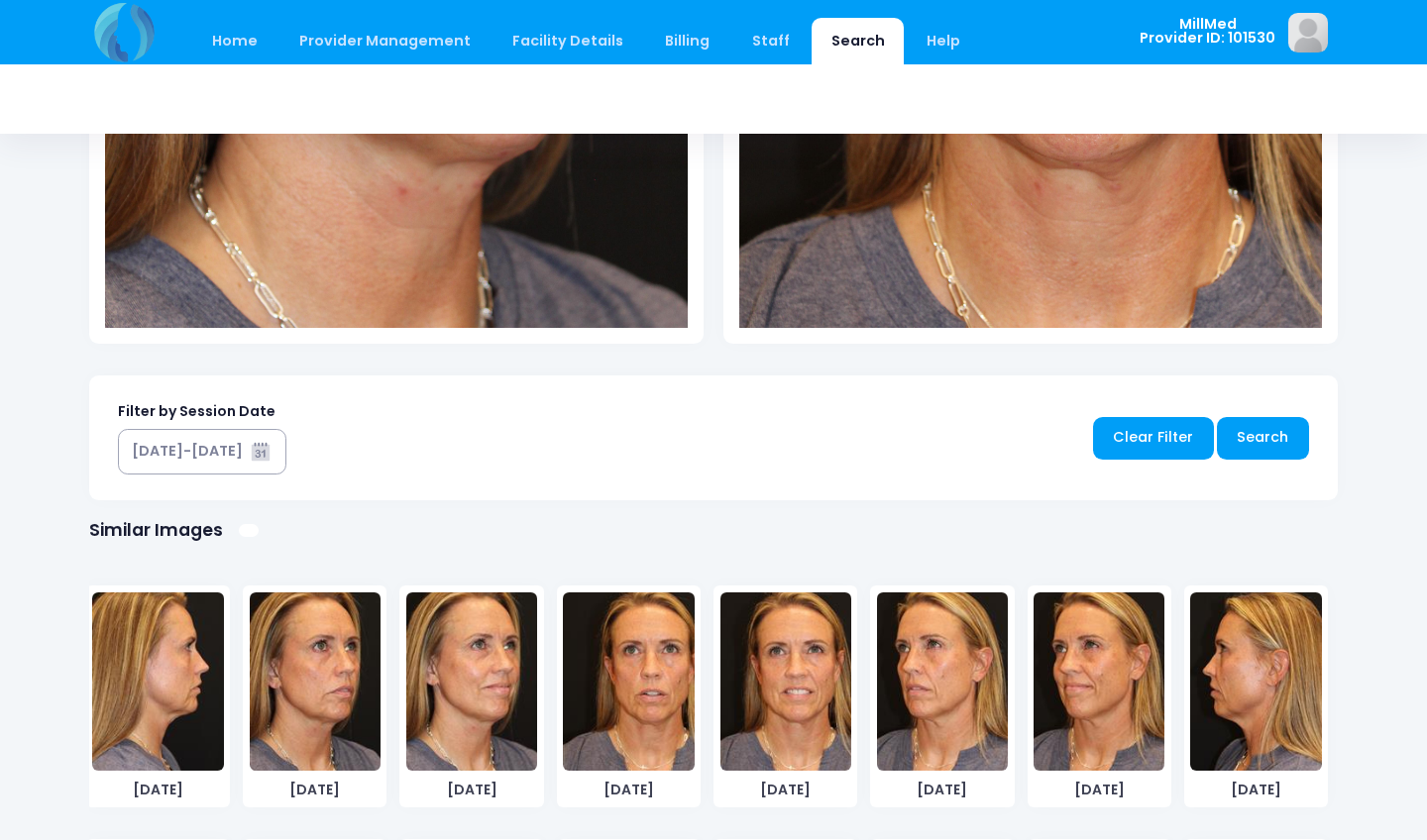 scroll, scrollTop: 817, scrollLeft: 0, axis: vertical 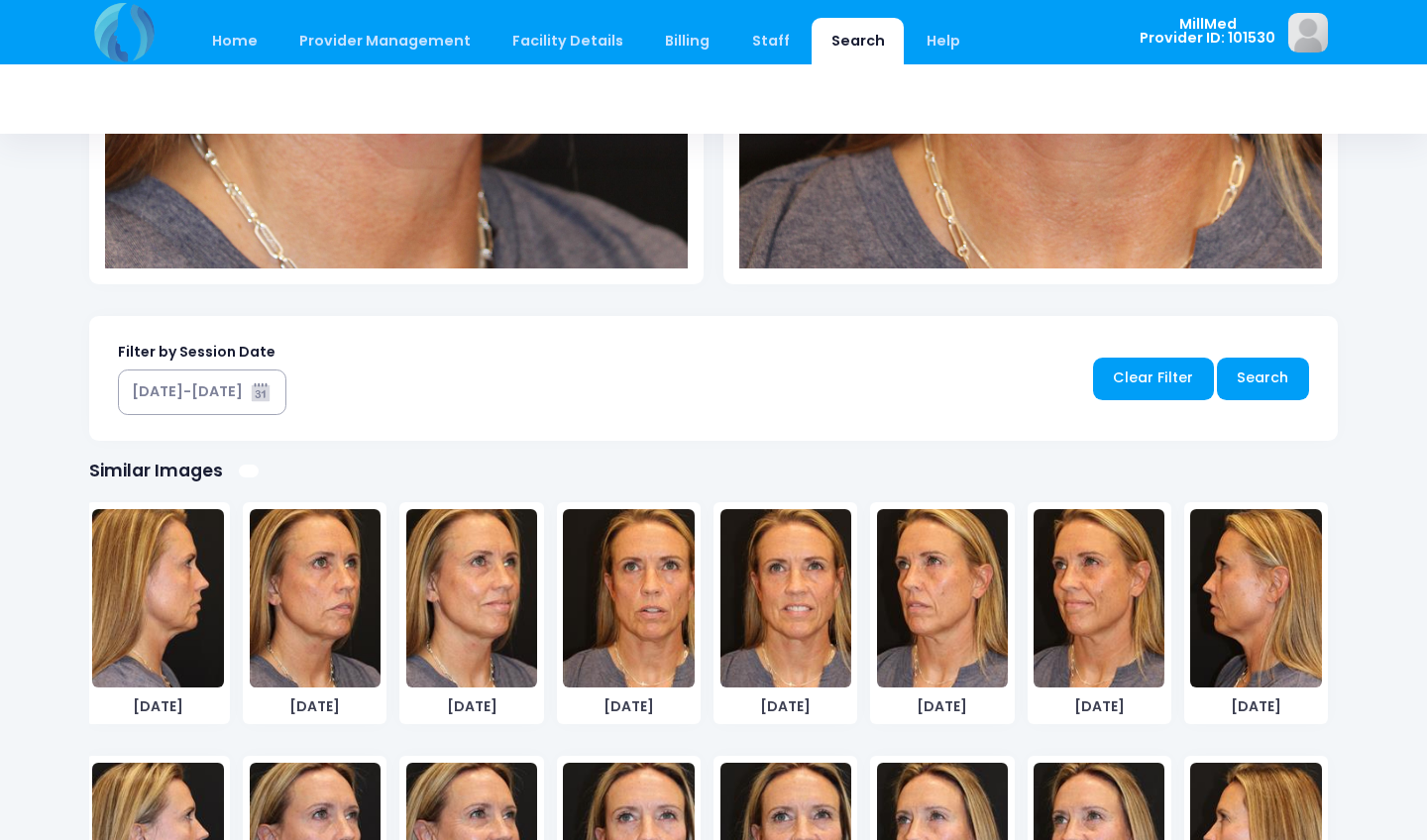 click at bounding box center (786, 598) 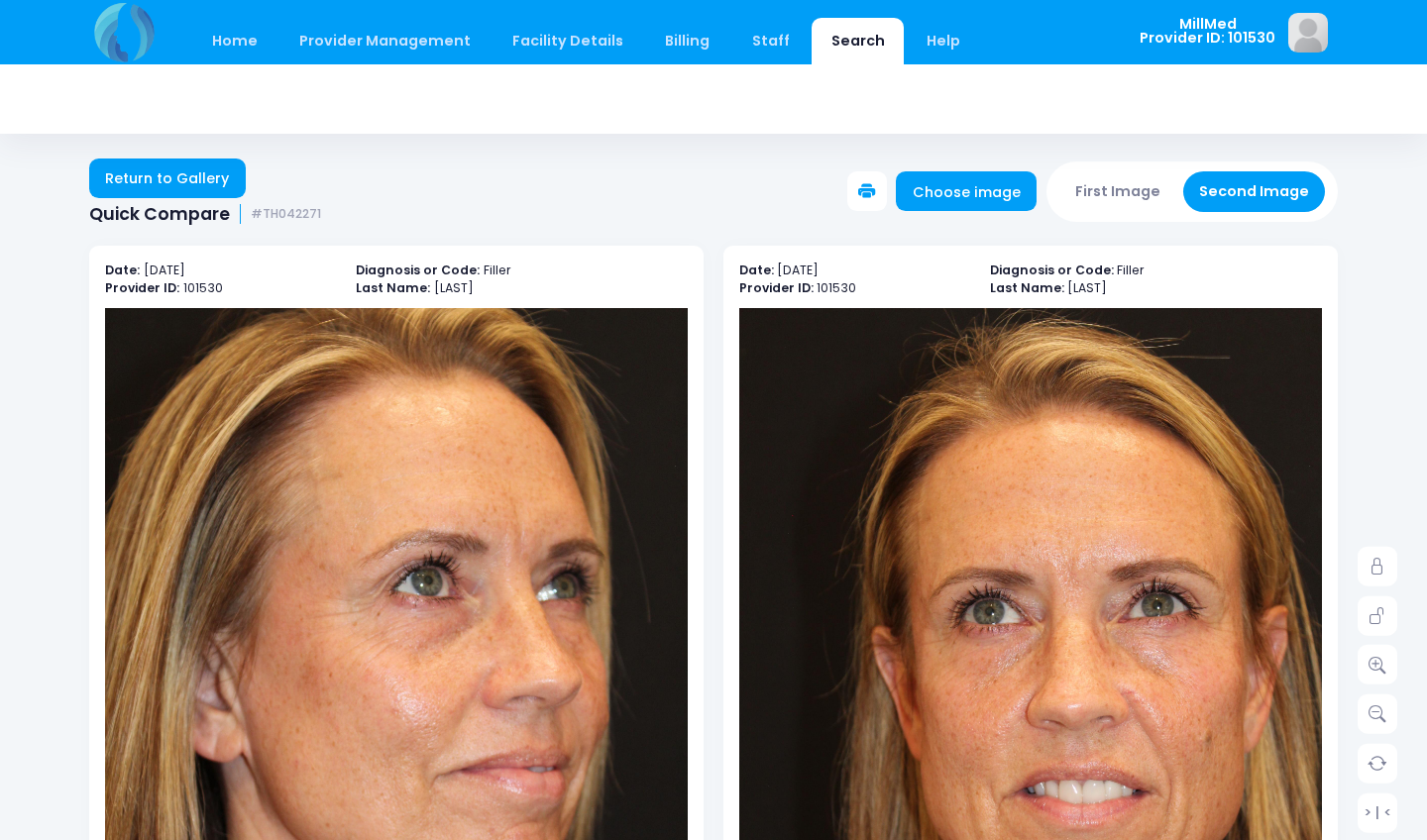 scroll, scrollTop: 0, scrollLeft: 0, axis: both 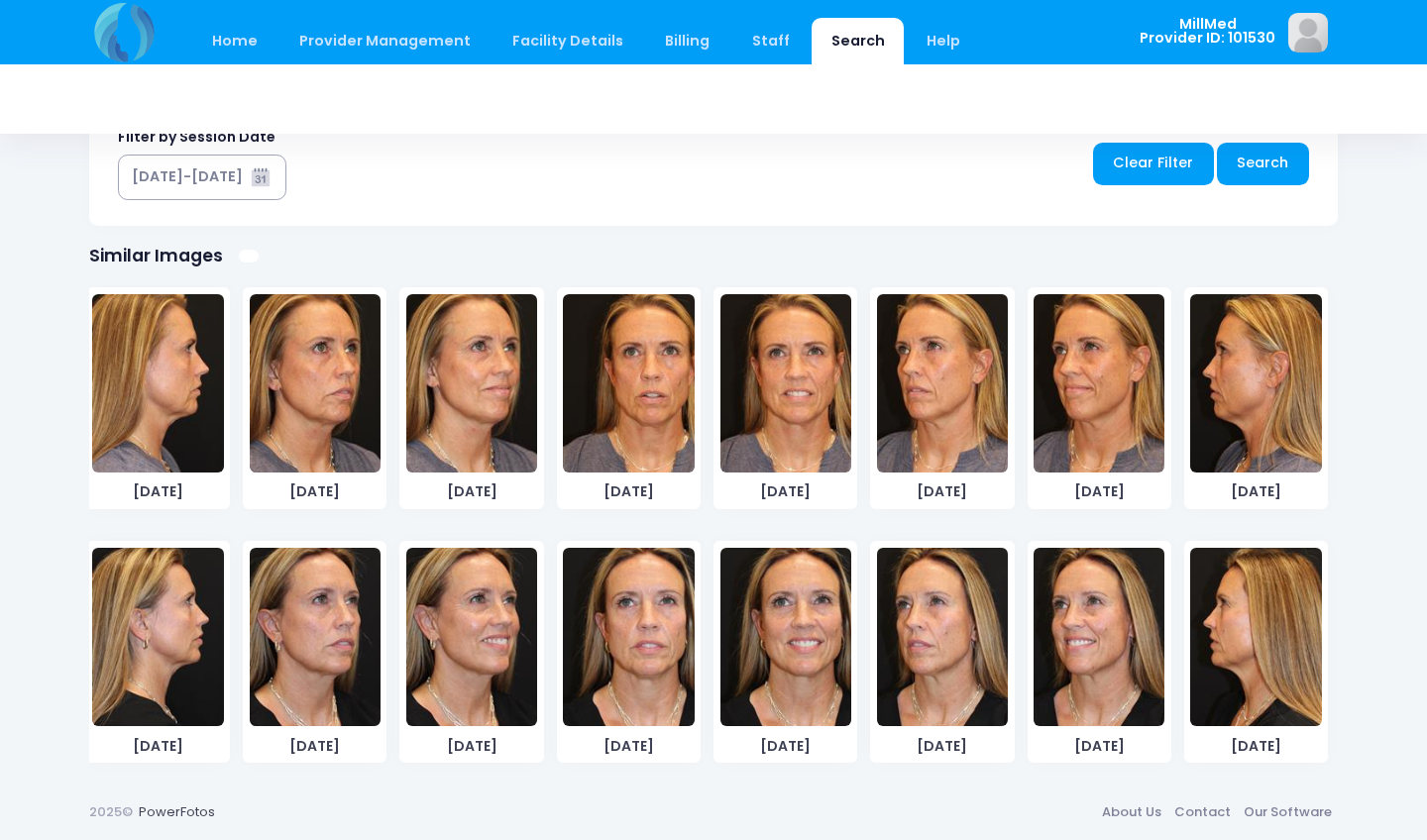 click at bounding box center (786, 383) 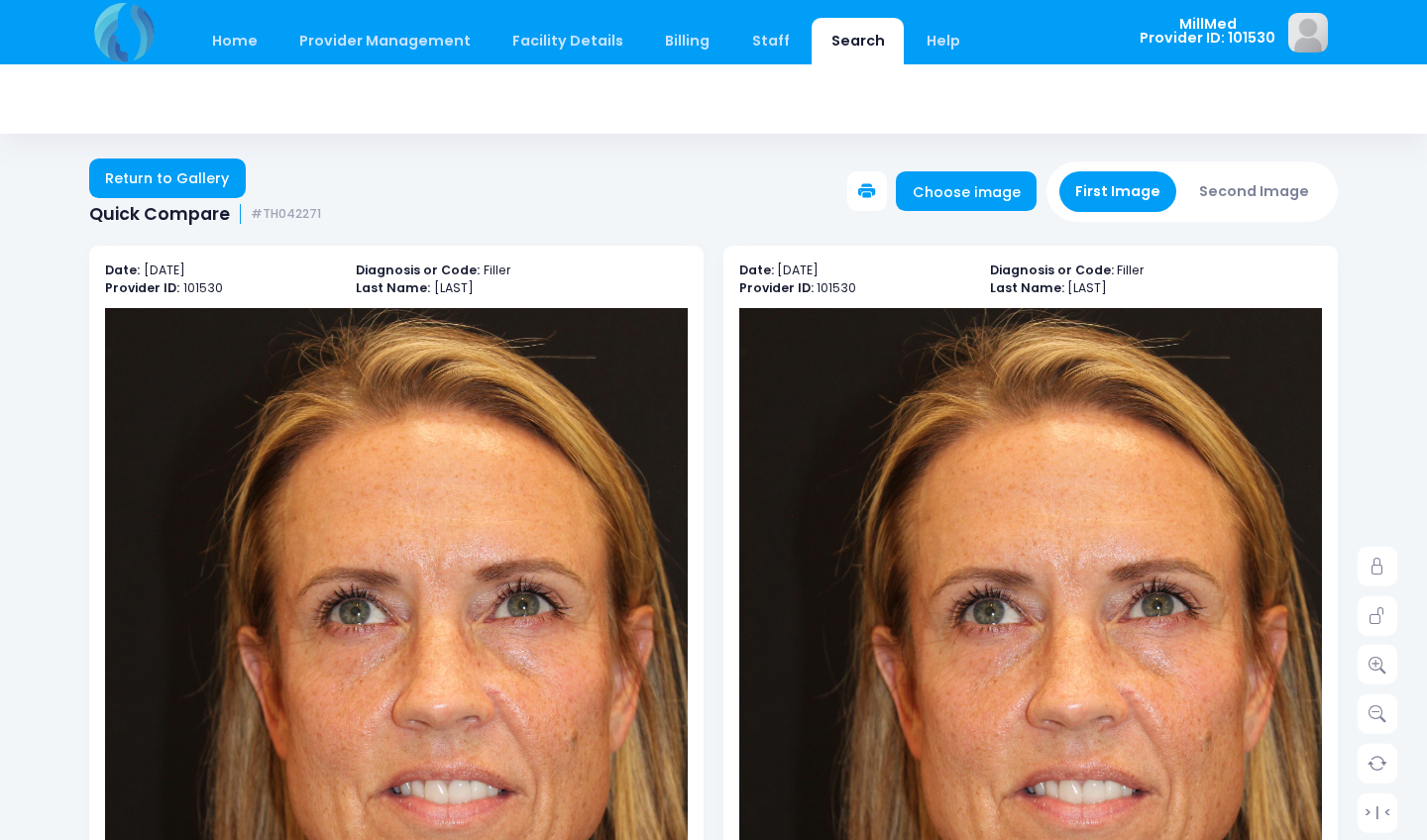 scroll, scrollTop: 0, scrollLeft: 0, axis: both 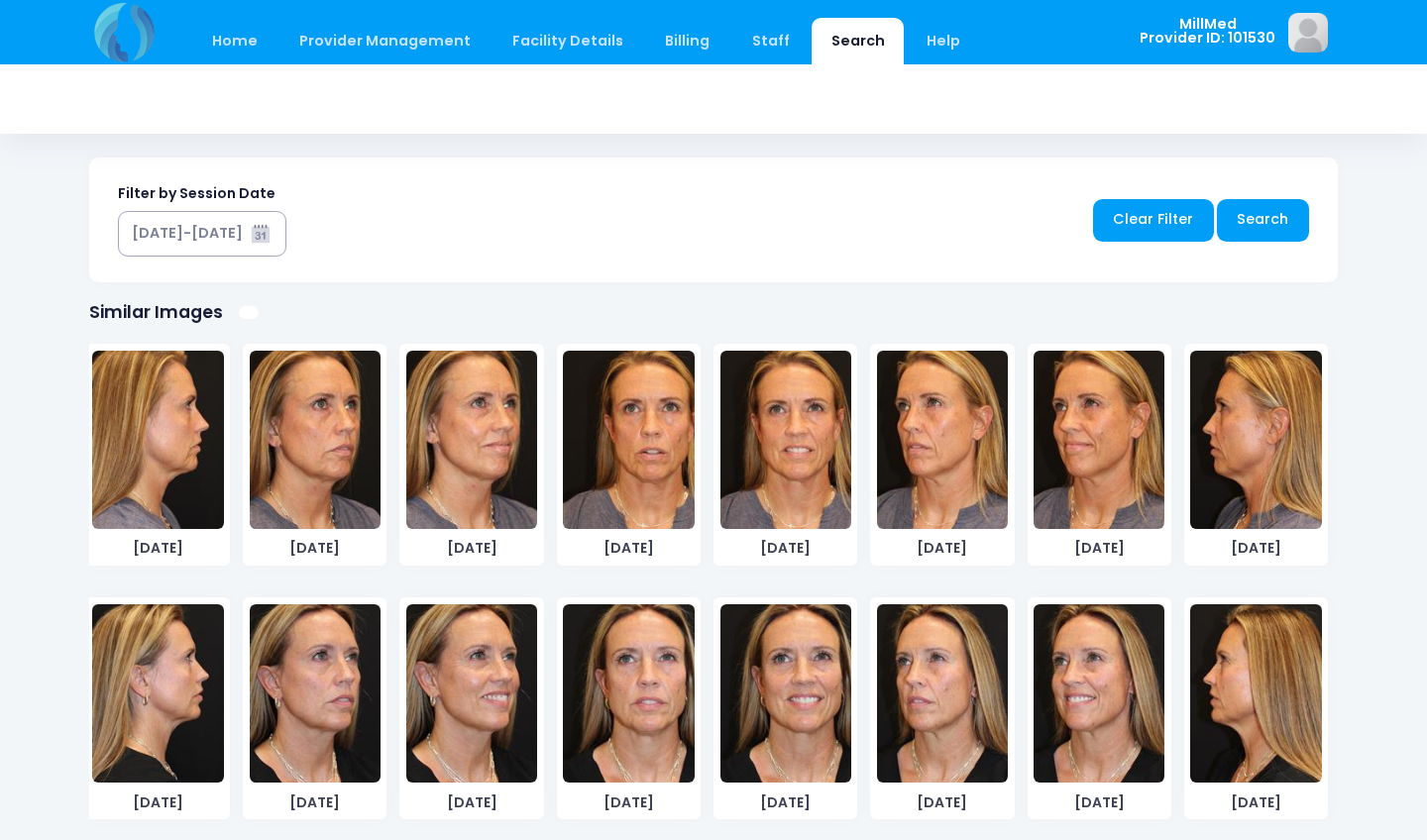 click at bounding box center (786, 693) 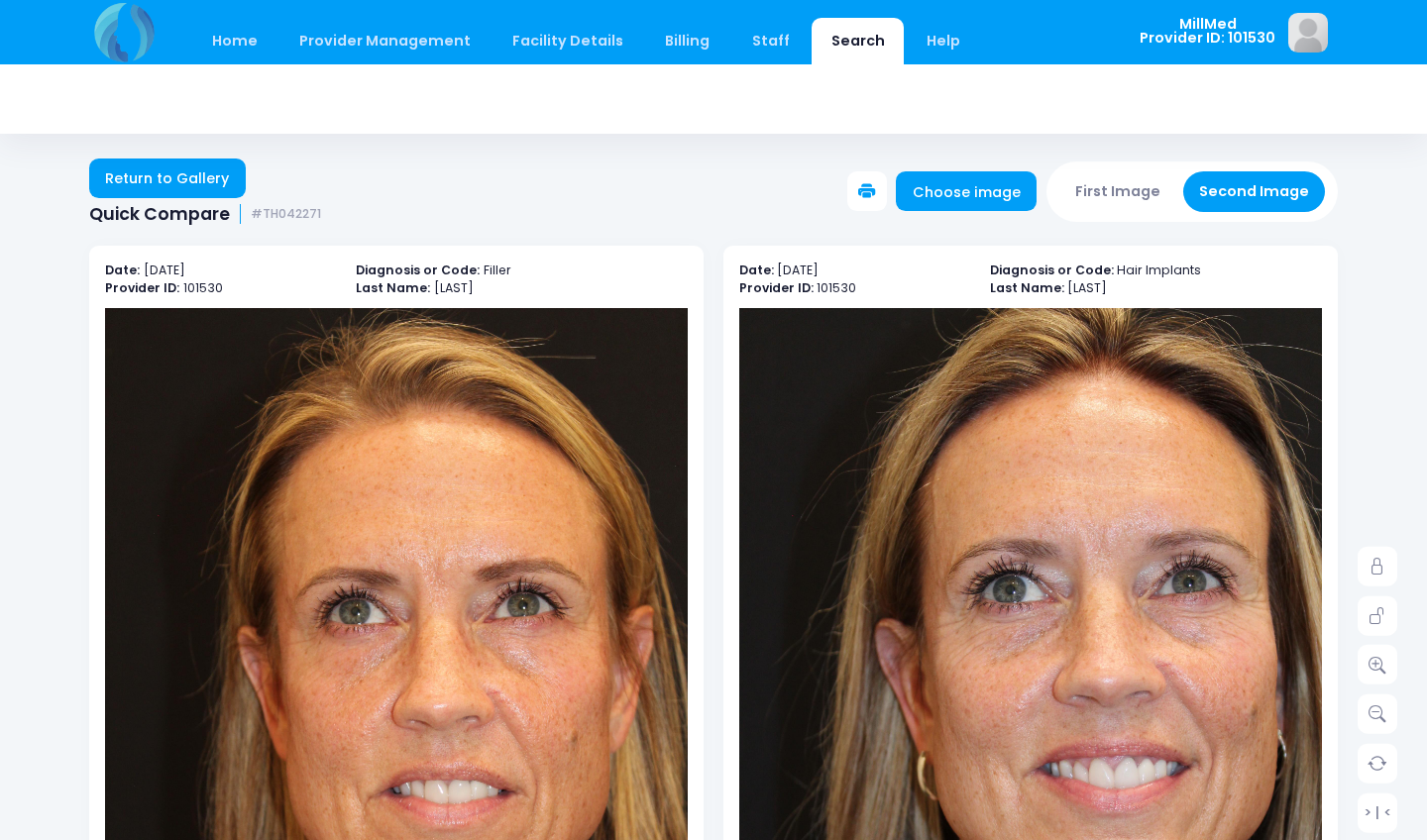 scroll, scrollTop: 0, scrollLeft: 0, axis: both 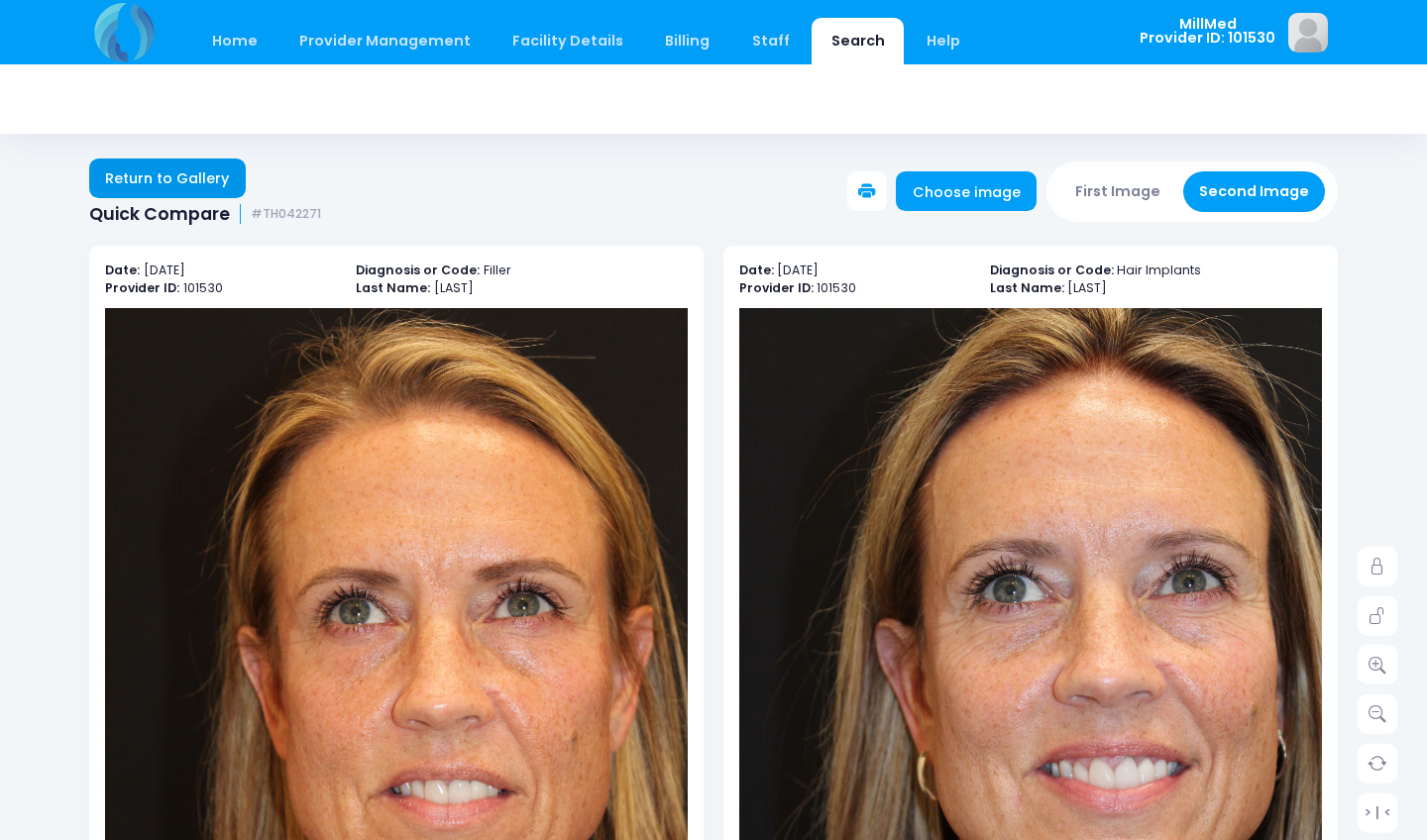click on "Return to Gallery" at bounding box center [167, 178] 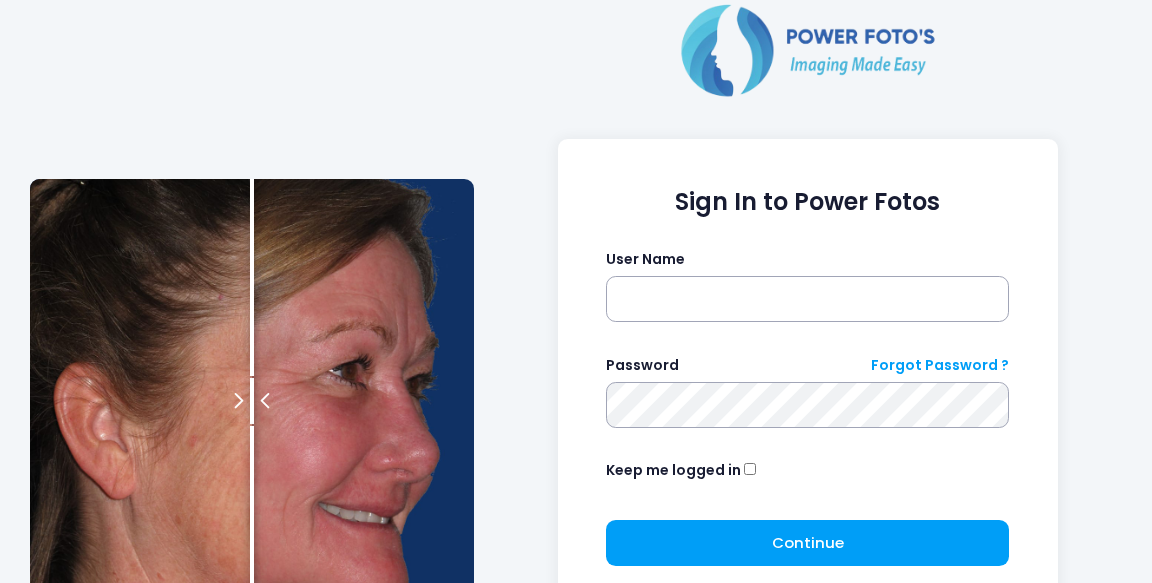 scroll, scrollTop: 0, scrollLeft: 0, axis: both 